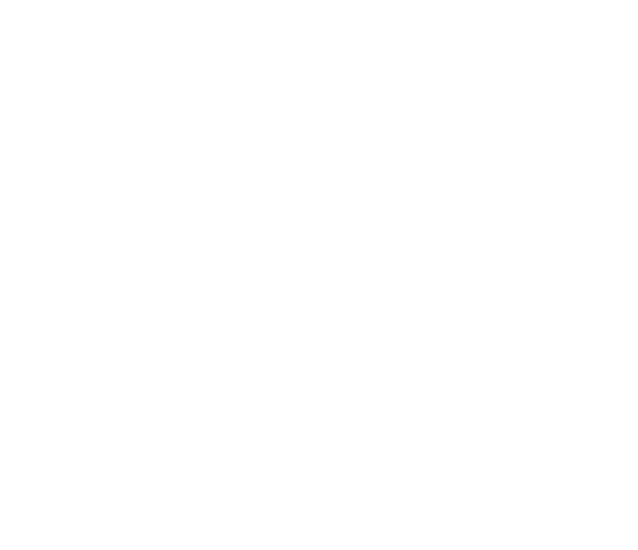 scroll, scrollTop: 0, scrollLeft: 0, axis: both 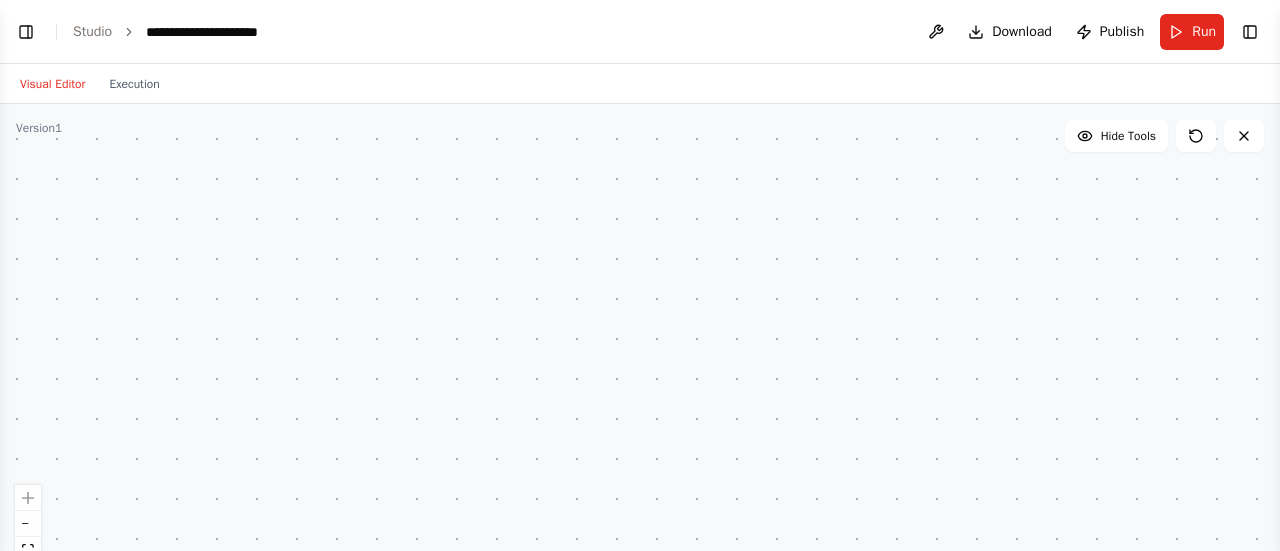 select on "****" 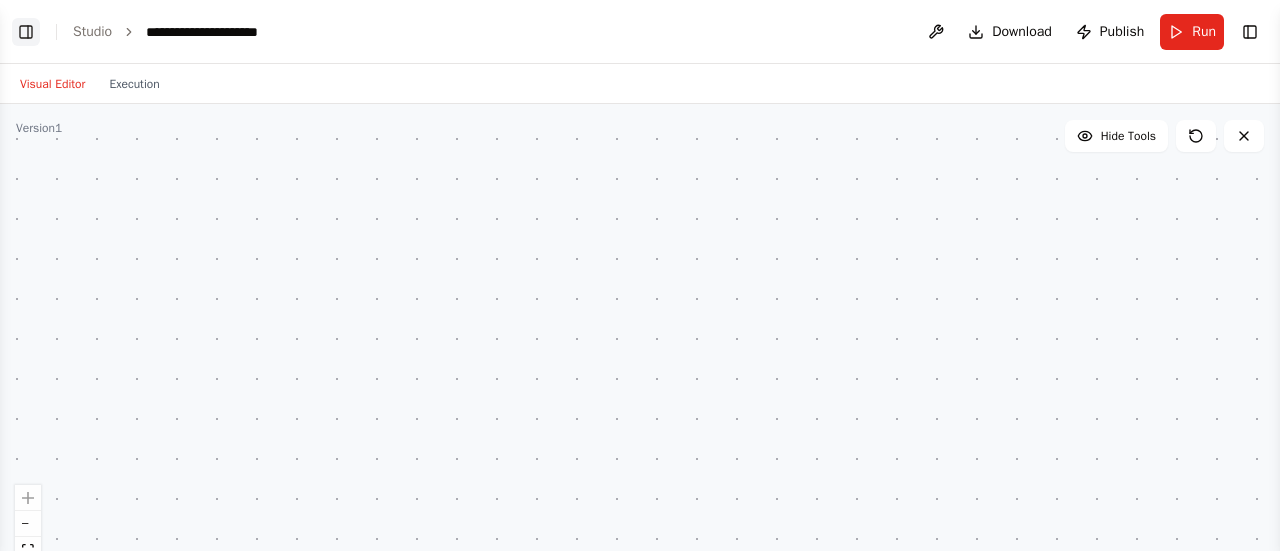 click on "Toggle Left Sidebar" at bounding box center [26, 32] 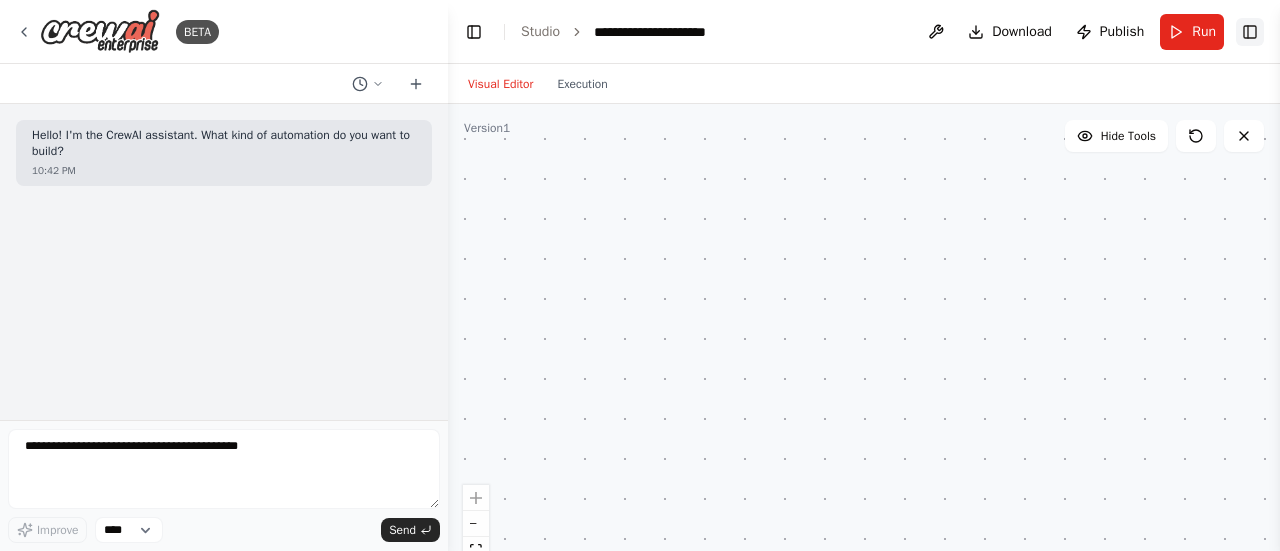 click on "Toggle Right Sidebar" at bounding box center [1250, 32] 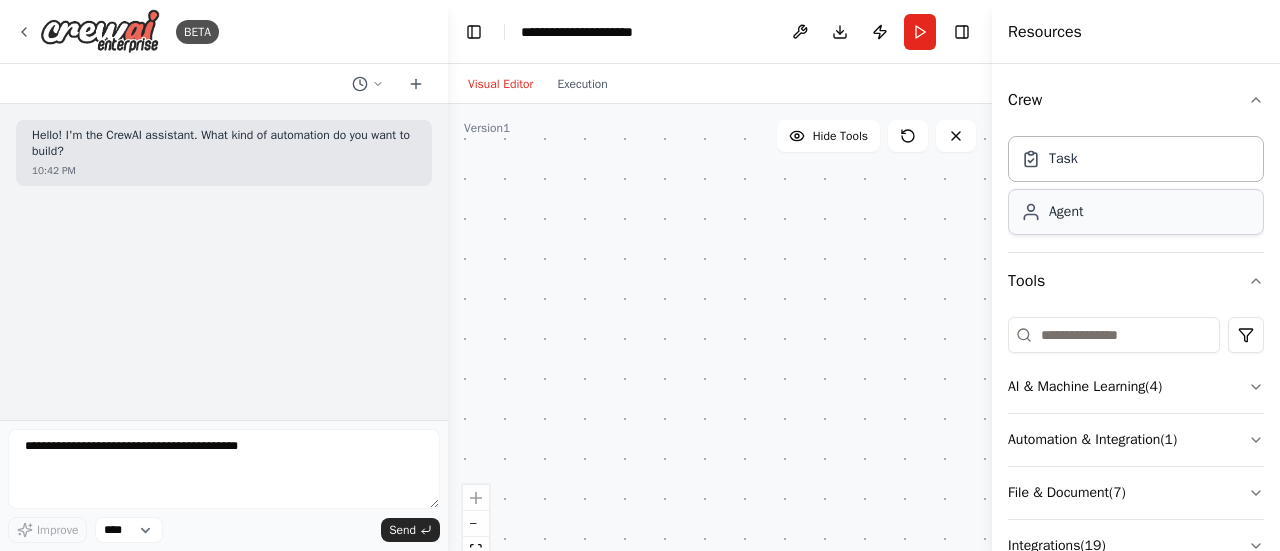 click on "Agent" at bounding box center [1136, 212] 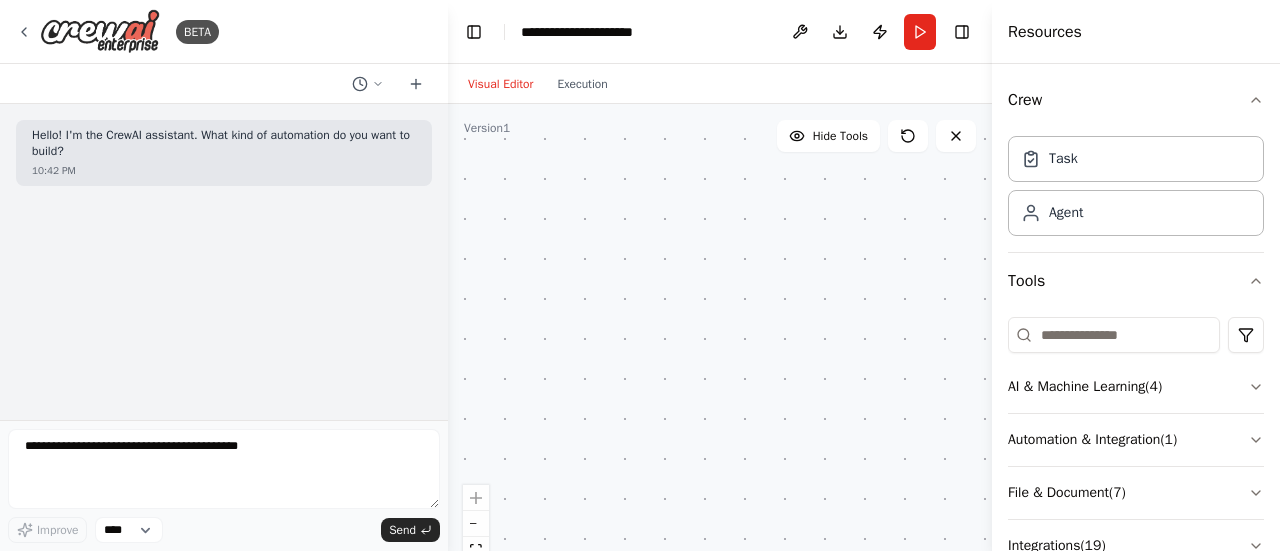 scroll, scrollTop: 156, scrollLeft: 0, axis: vertical 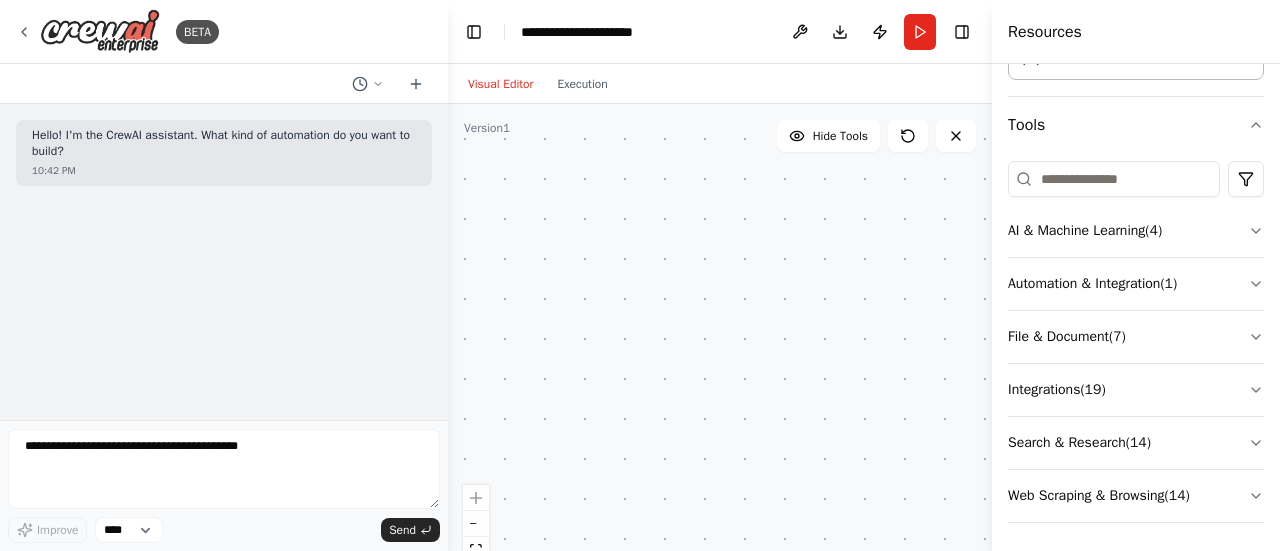 click at bounding box center [720, 354] 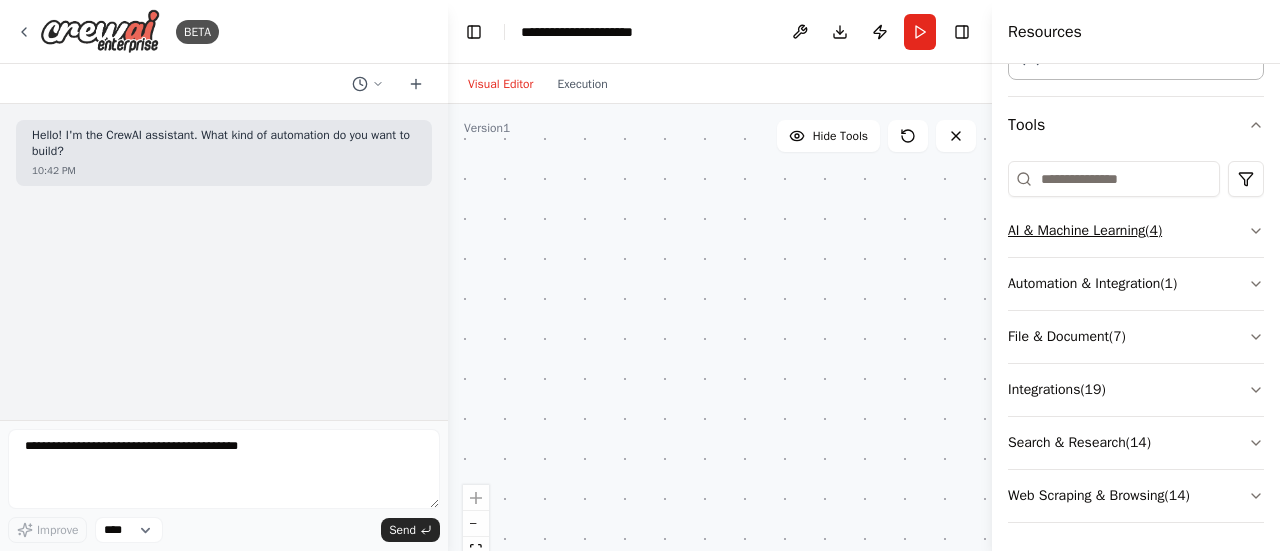 click on "AI & Machine Learning  ( 4 )" at bounding box center (1136, 231) 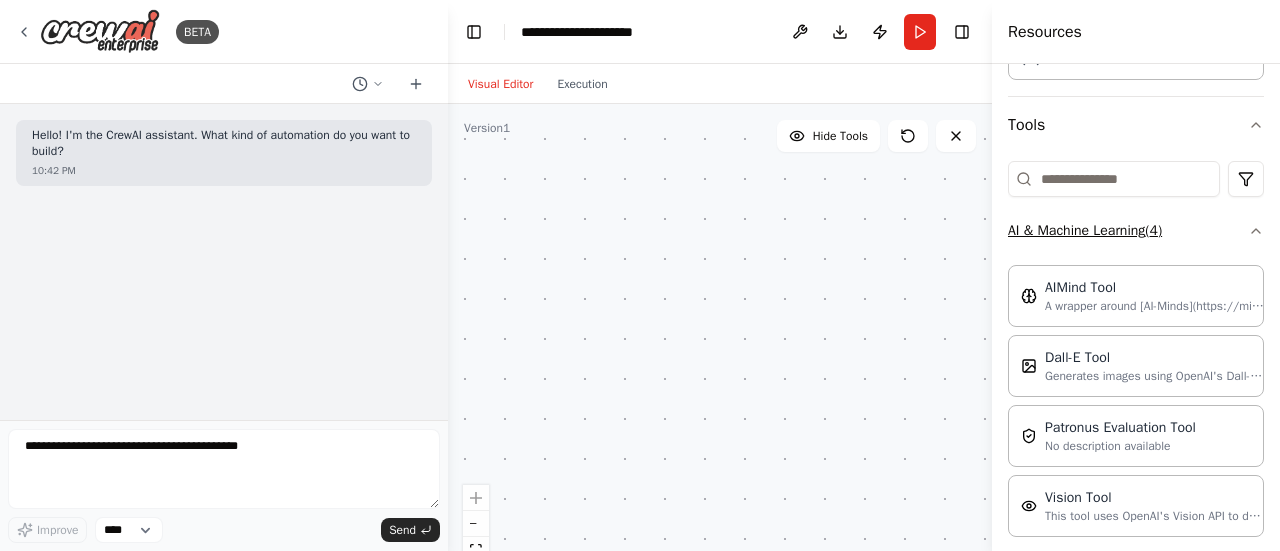 click on "AI & Machine Learning  ( 4 )" at bounding box center [1136, 231] 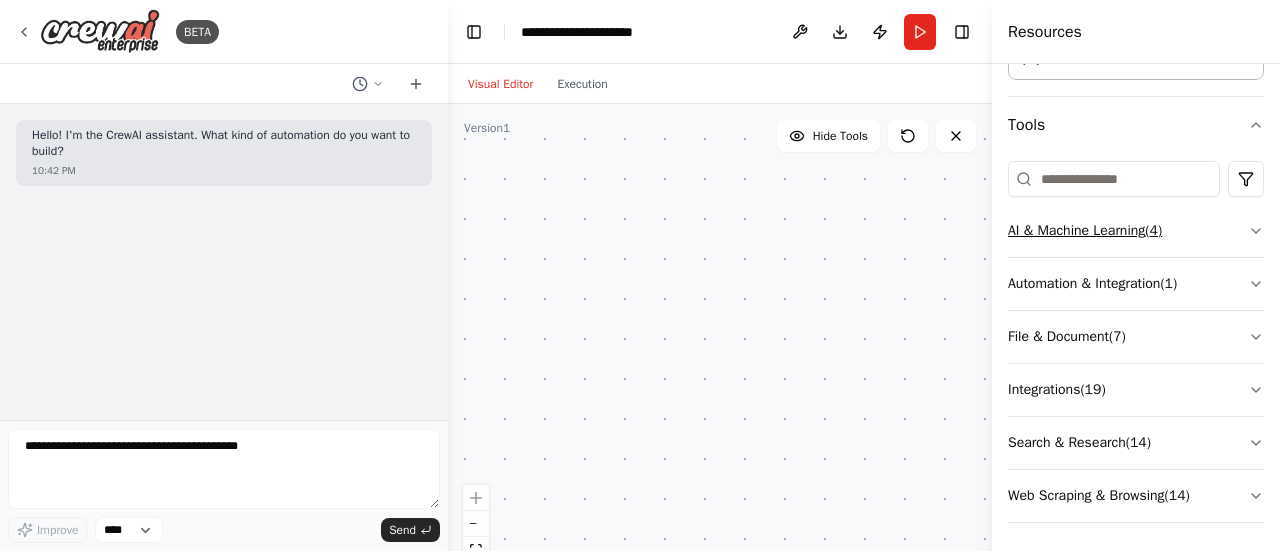 scroll, scrollTop: 0, scrollLeft: 0, axis: both 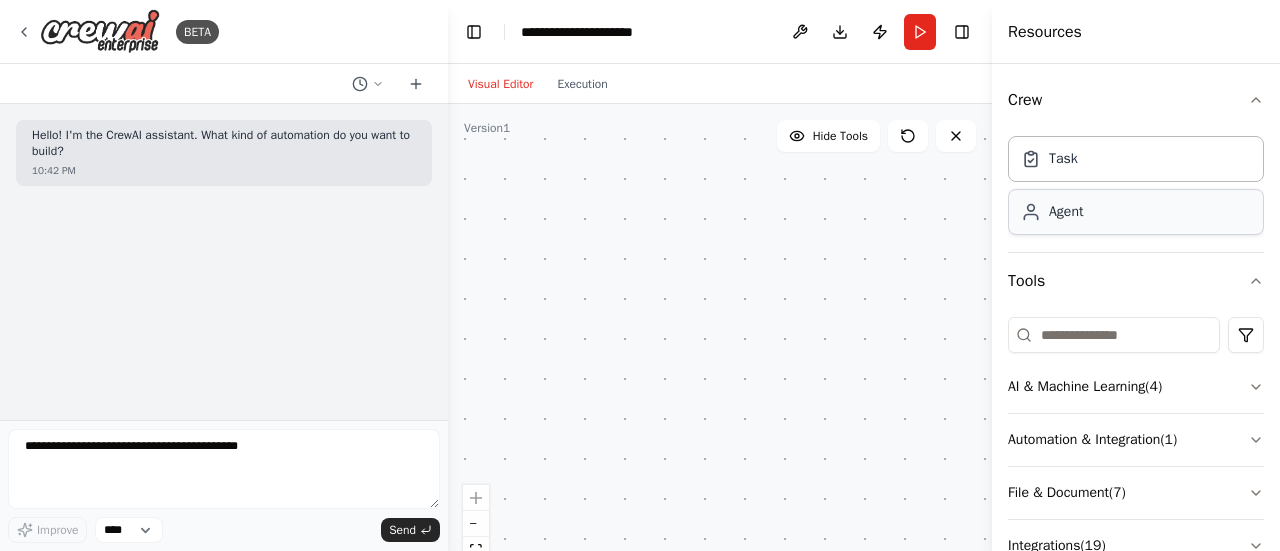 click on "Agent" at bounding box center (1066, 212) 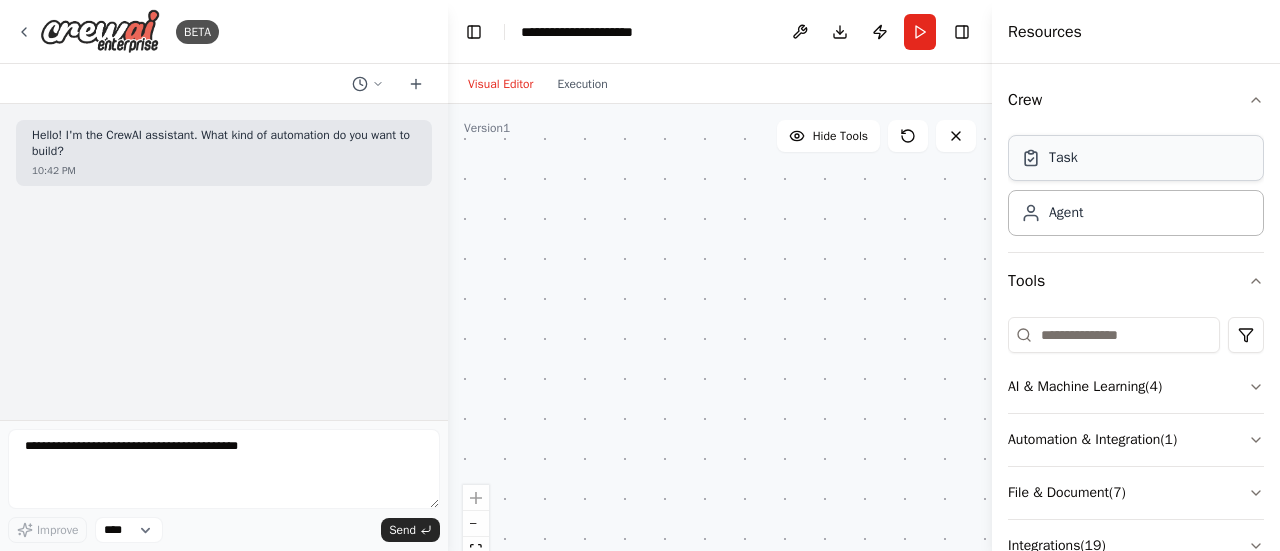 click on "Task" at bounding box center [1136, 158] 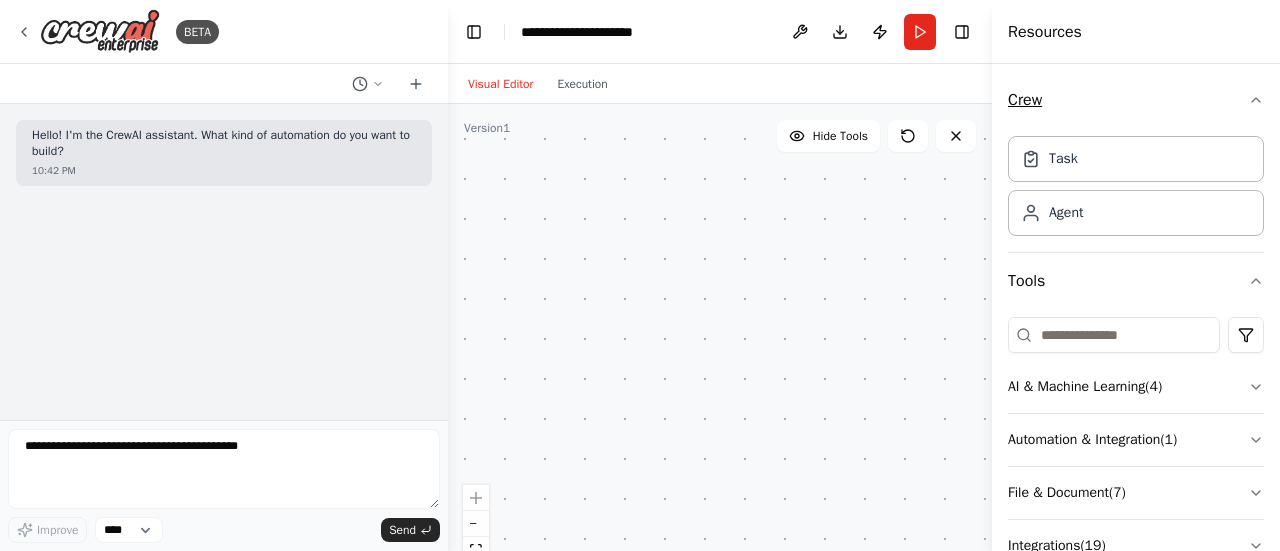 click 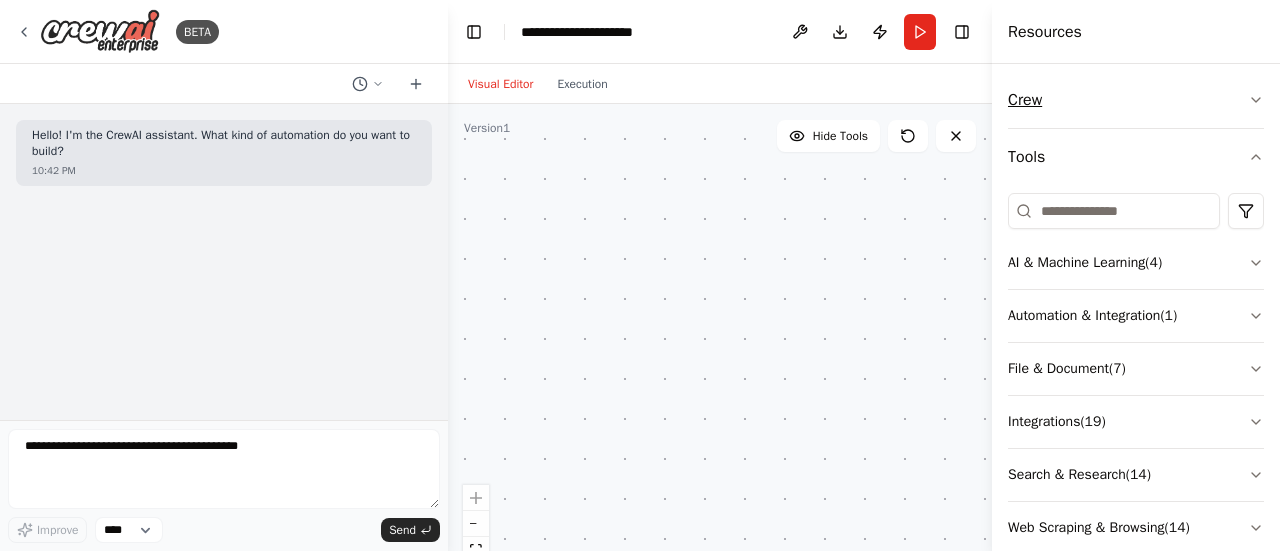 click 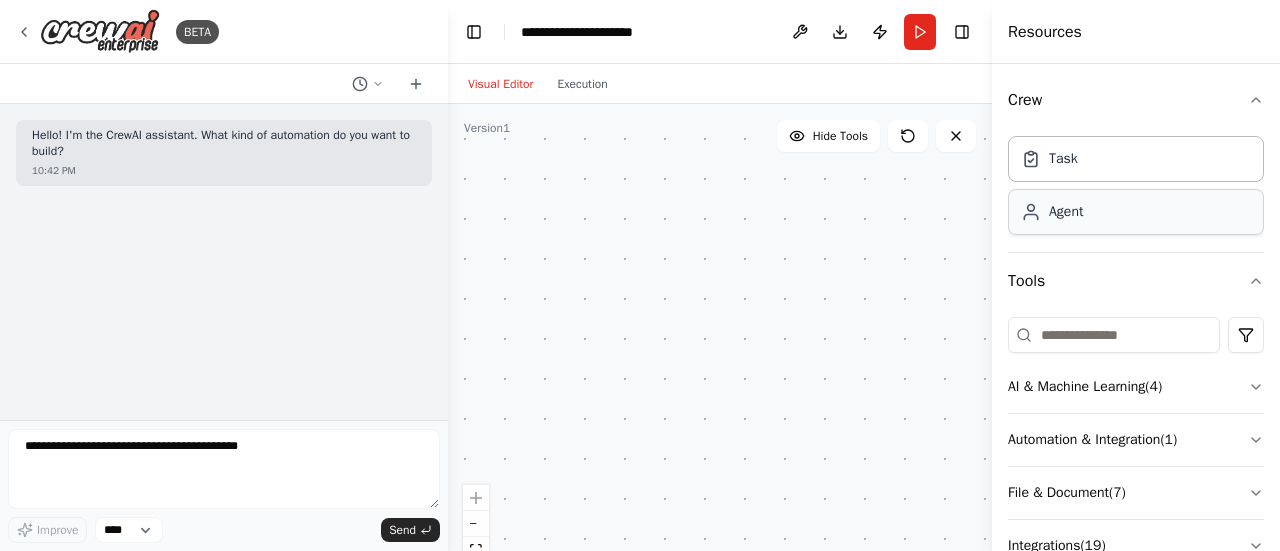 click on "Agent" at bounding box center (1136, 212) 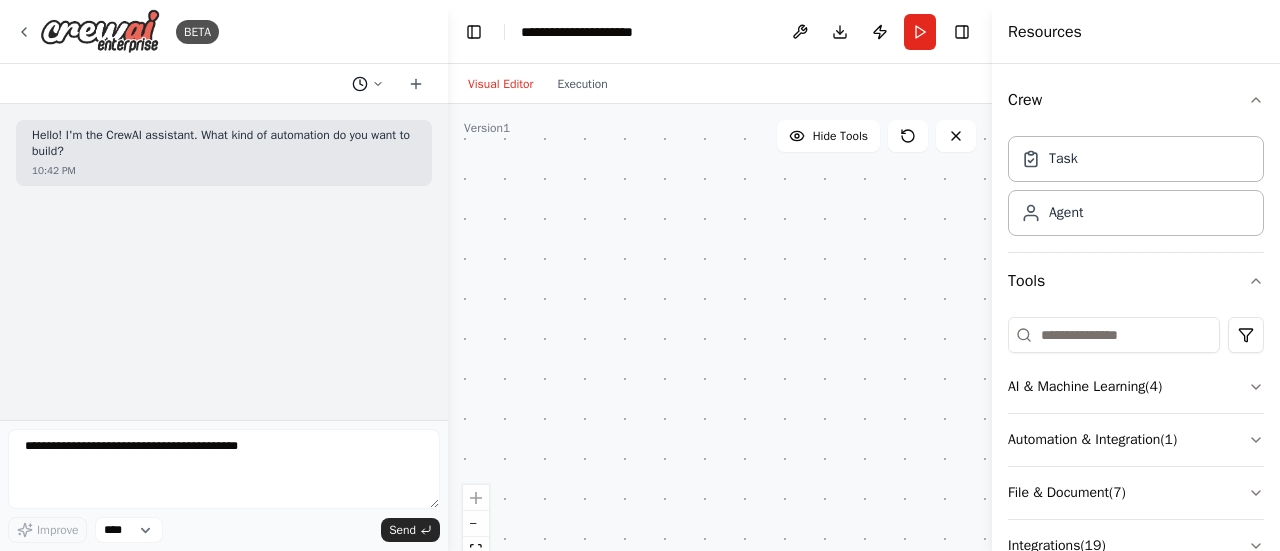 click 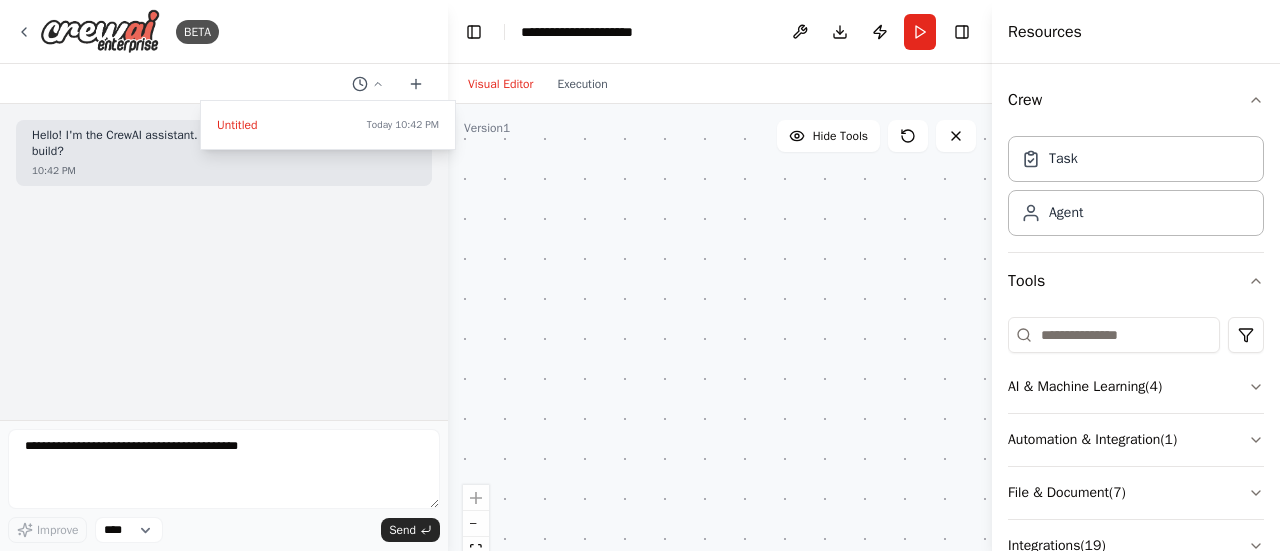 click at bounding box center (224, 275) 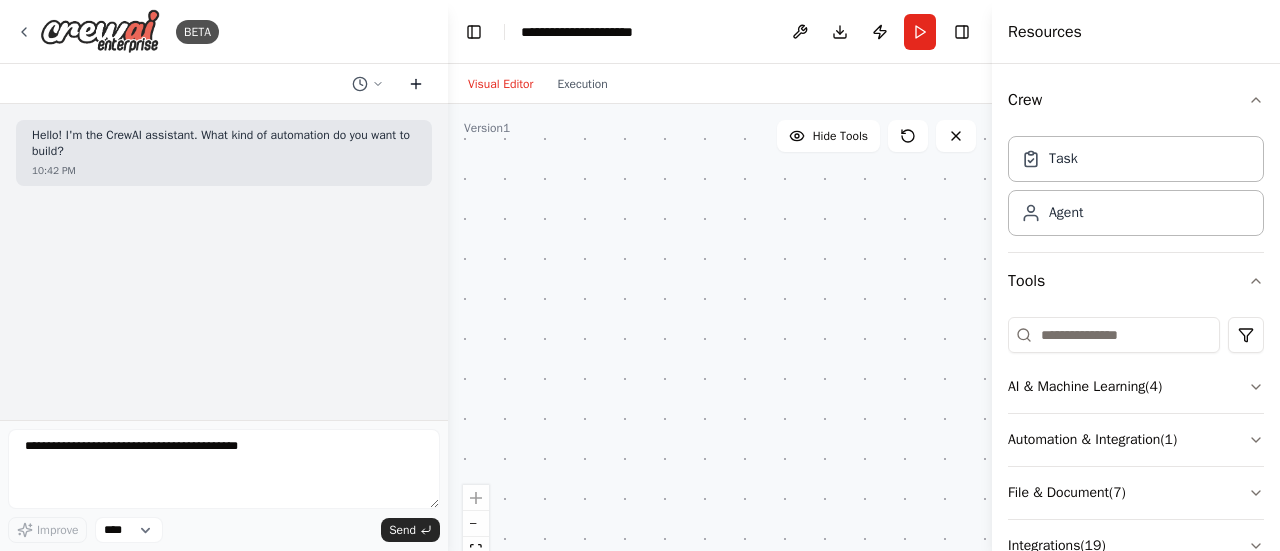 click 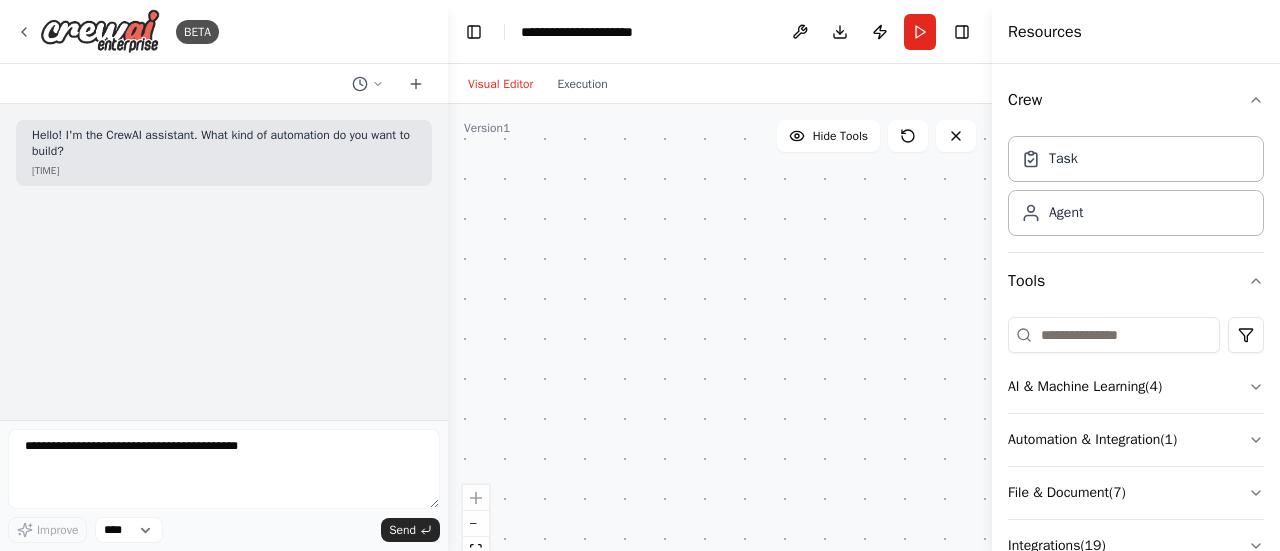 click on "Improve **** Send" at bounding box center [224, 485] 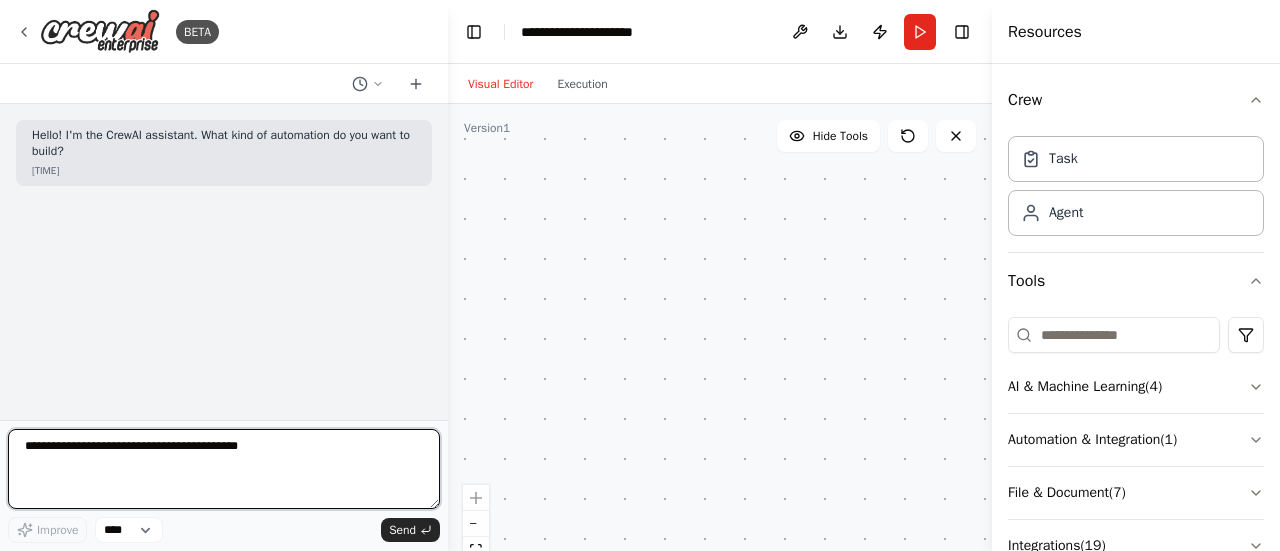 click at bounding box center [224, 469] 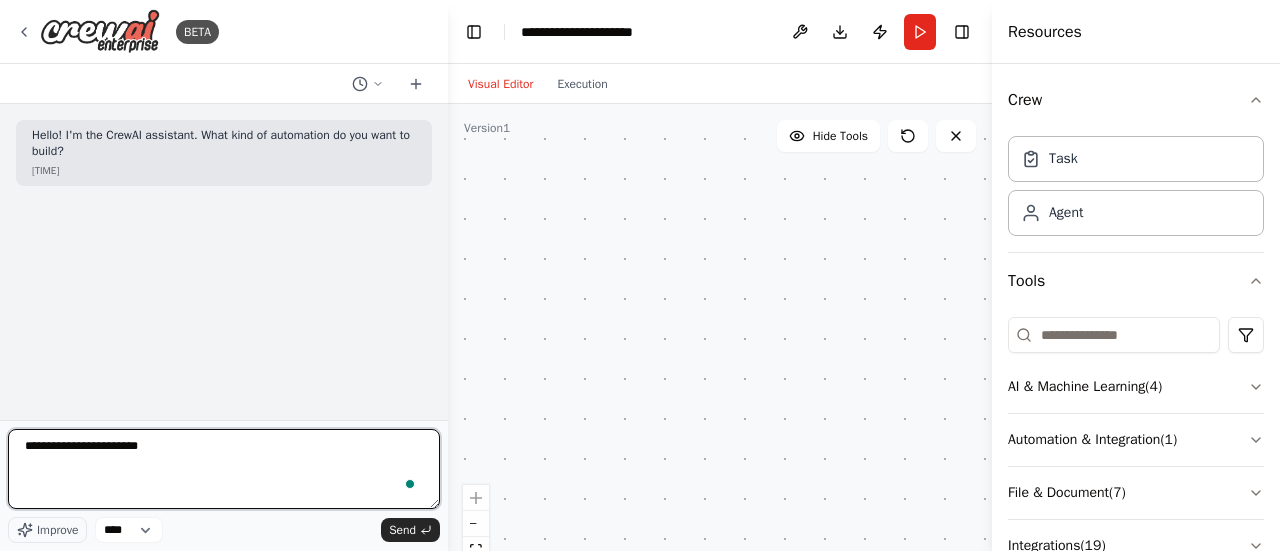 type on "**********" 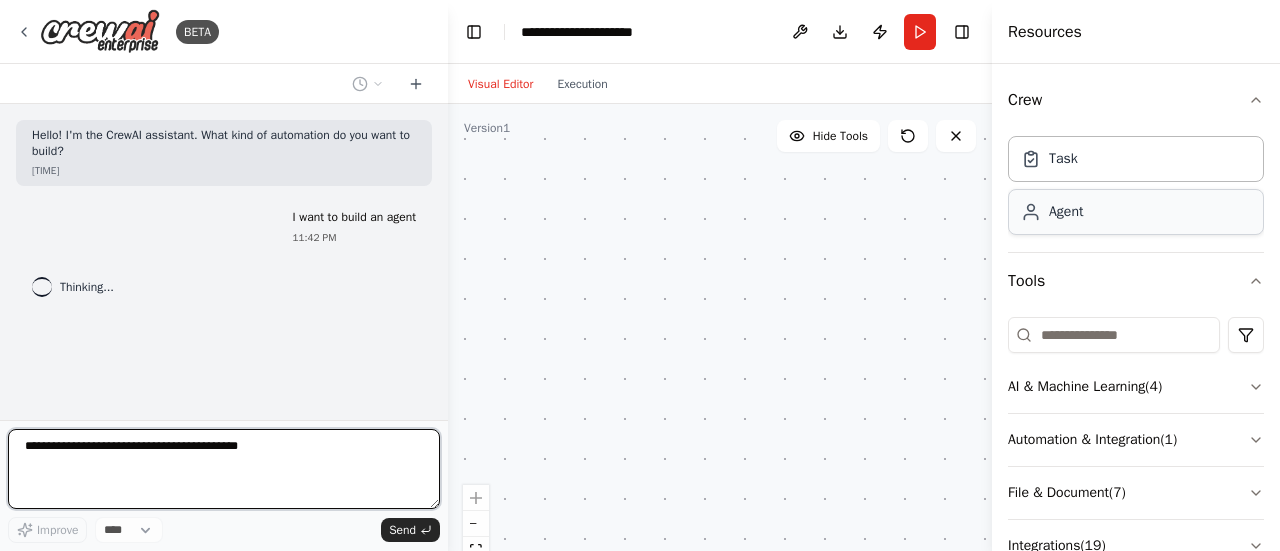 click on "Agent" at bounding box center [1066, 212] 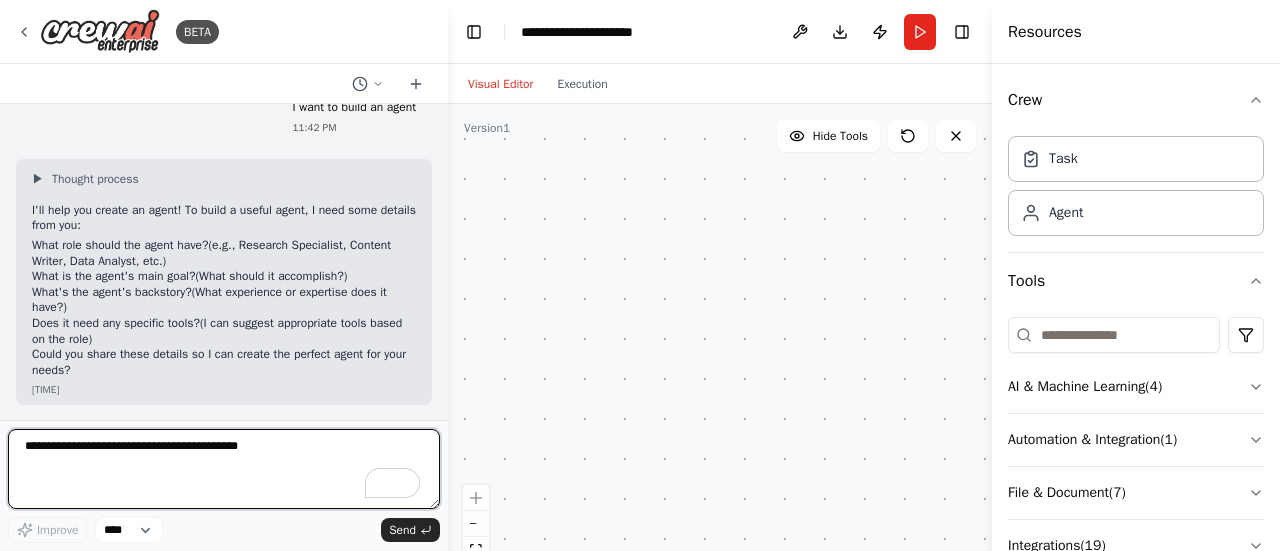 scroll, scrollTop: 0, scrollLeft: 0, axis: both 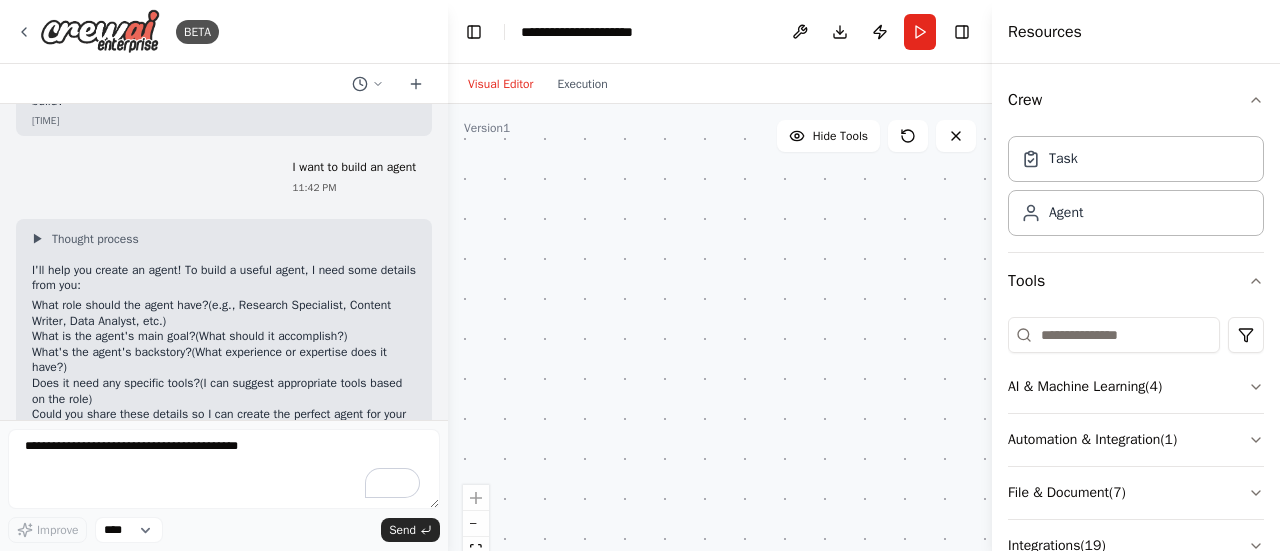 click on "What role should the agent have?  (e.g., Research Specialist, Content Writer, Data Analyst, etc.)" at bounding box center (224, 313) 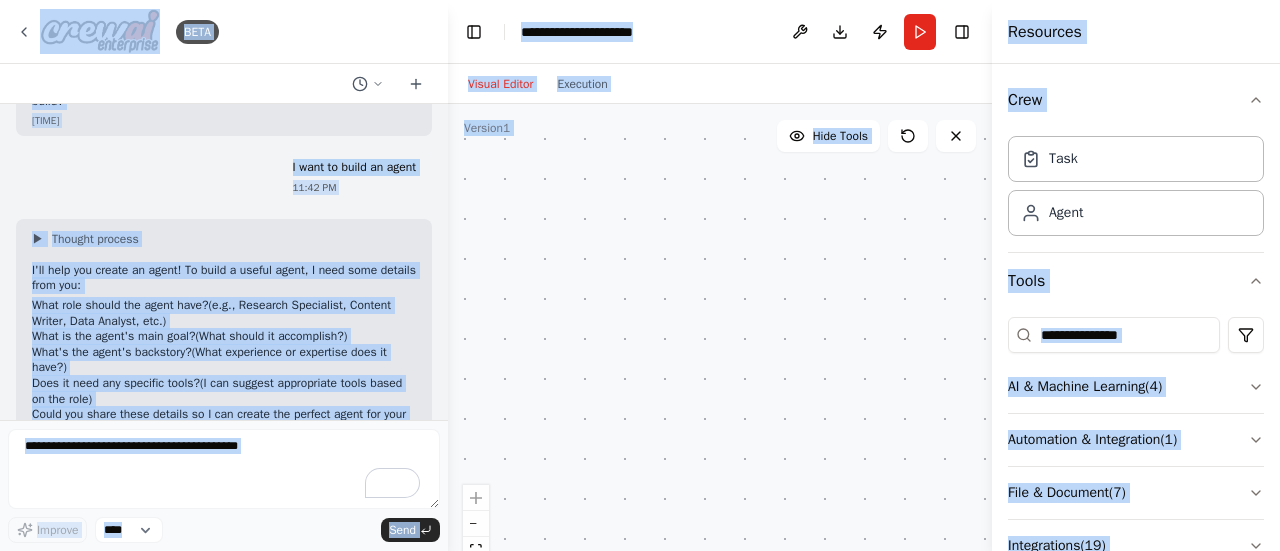 click on "What role should the agent have?  (e.g., Research Specialist, Content Writer, Data Analyst, etc.)" at bounding box center (224, 313) 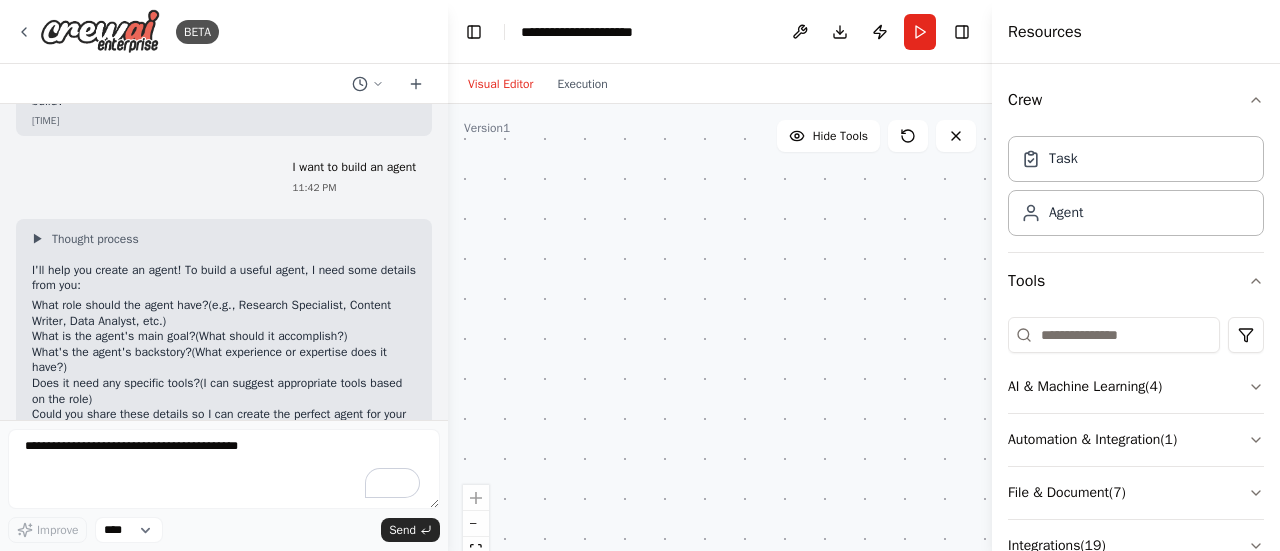 scroll, scrollTop: 110, scrollLeft: 0, axis: vertical 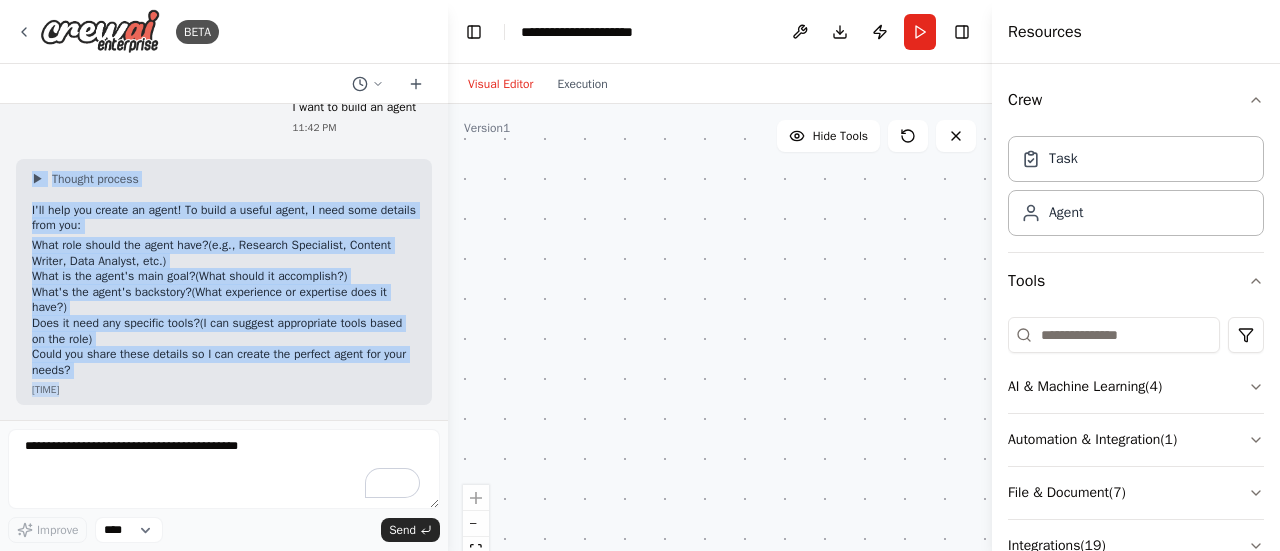 drag, startPoint x: 28, startPoint y: 173, endPoint x: 235, endPoint y: 422, distance: 323.8055 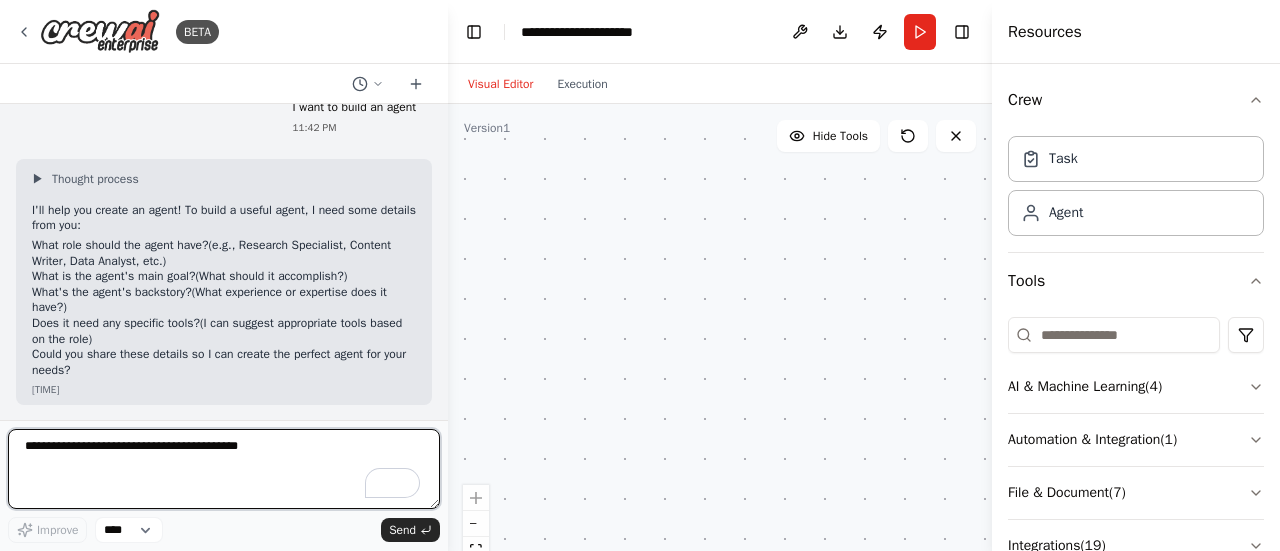 click at bounding box center [224, 469] 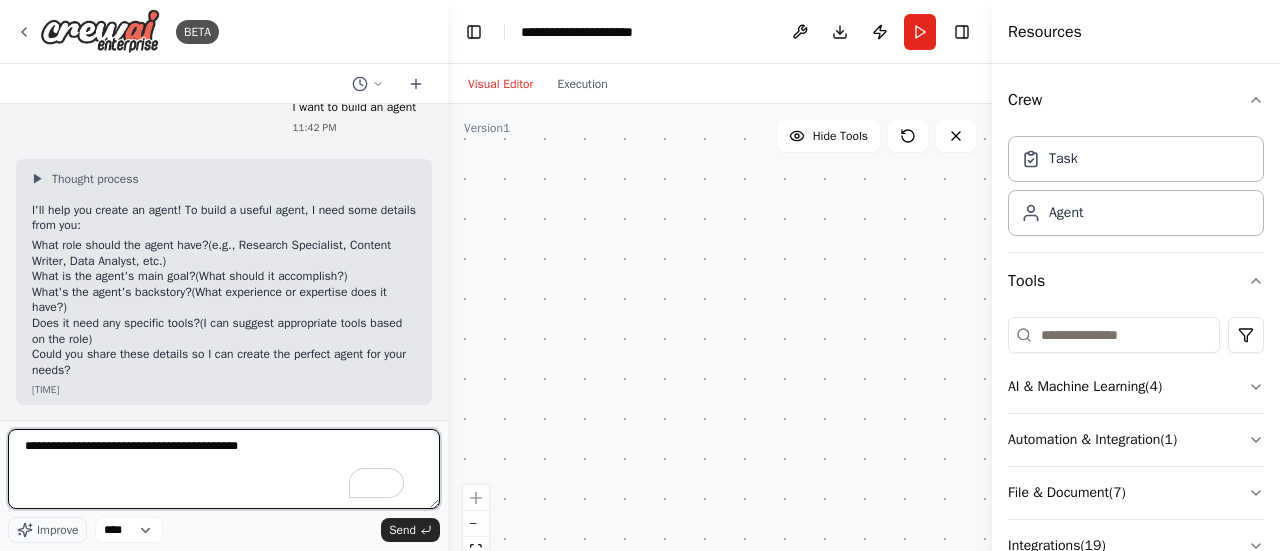 type on "**********" 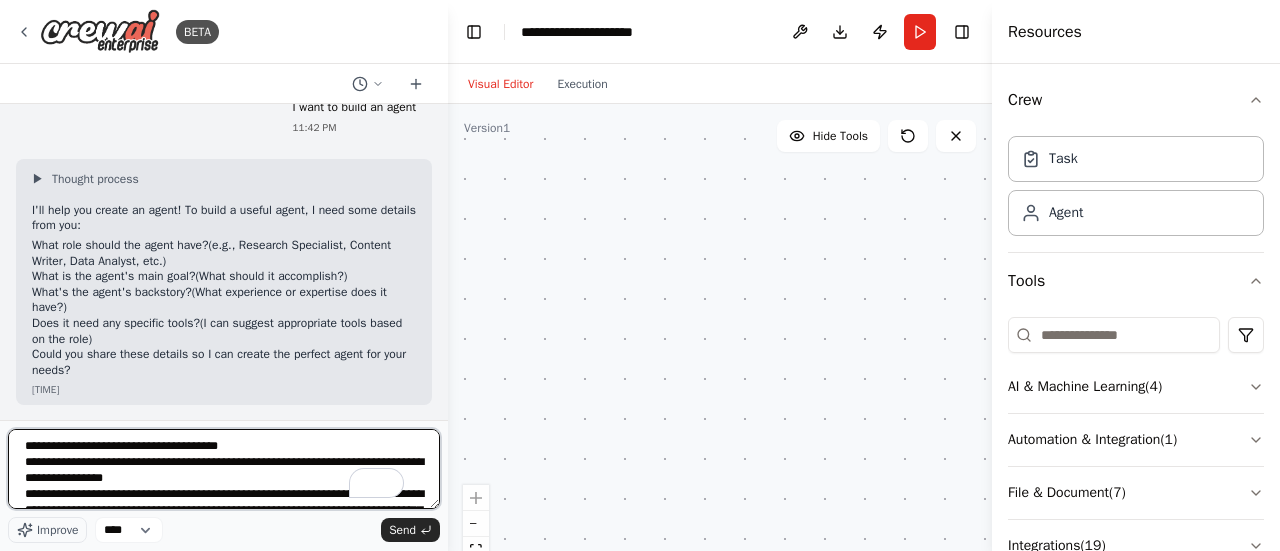 scroll, scrollTop: 89, scrollLeft: 0, axis: vertical 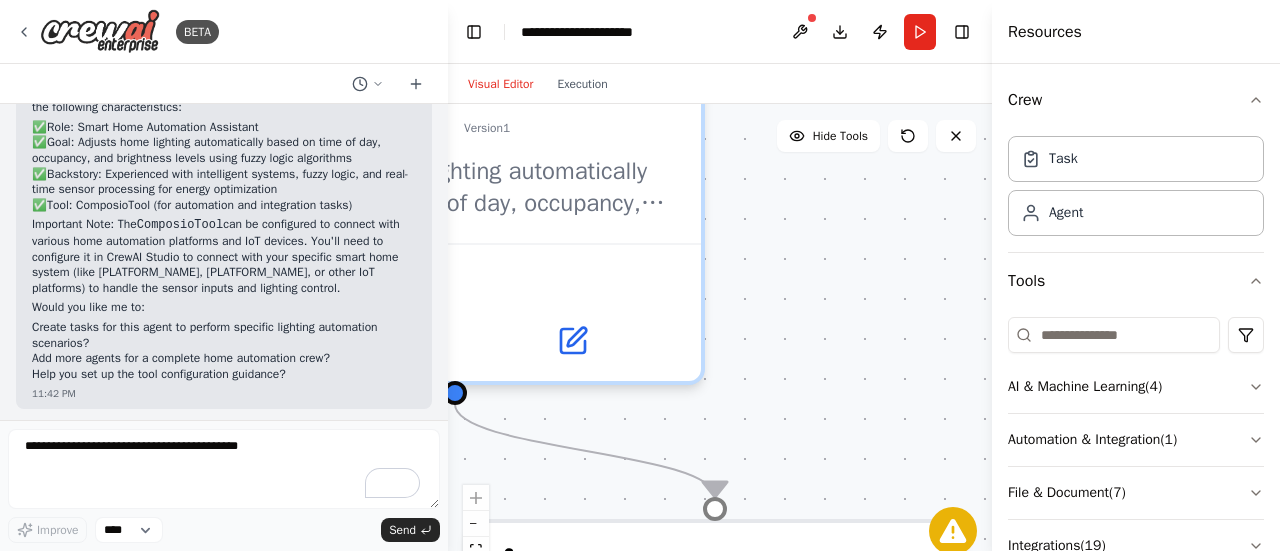 click on "Create tasks for this agent to perform specific lighting automation scenarios?" at bounding box center (224, 335) 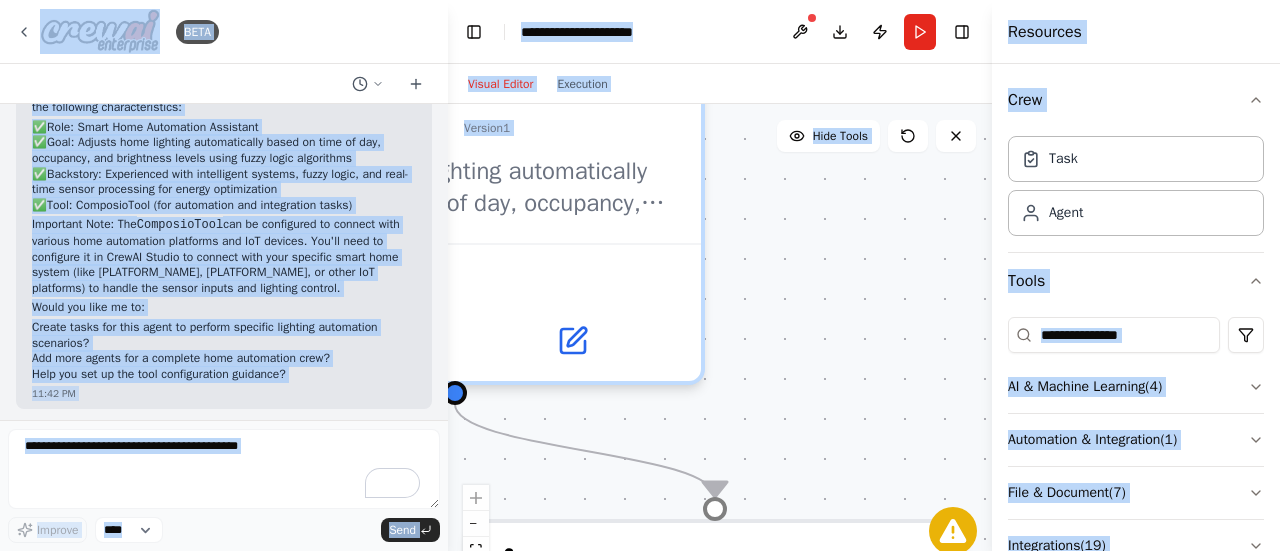 click on "Create tasks for this agent to perform specific lighting automation scenarios?" at bounding box center (224, 335) 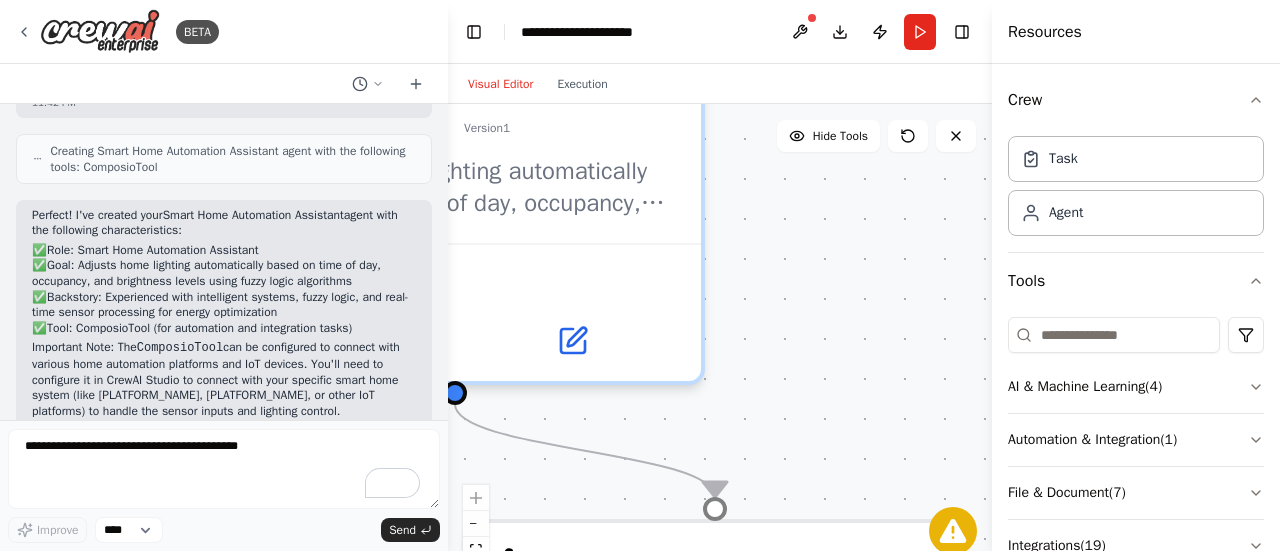 scroll, scrollTop: 1129, scrollLeft: 0, axis: vertical 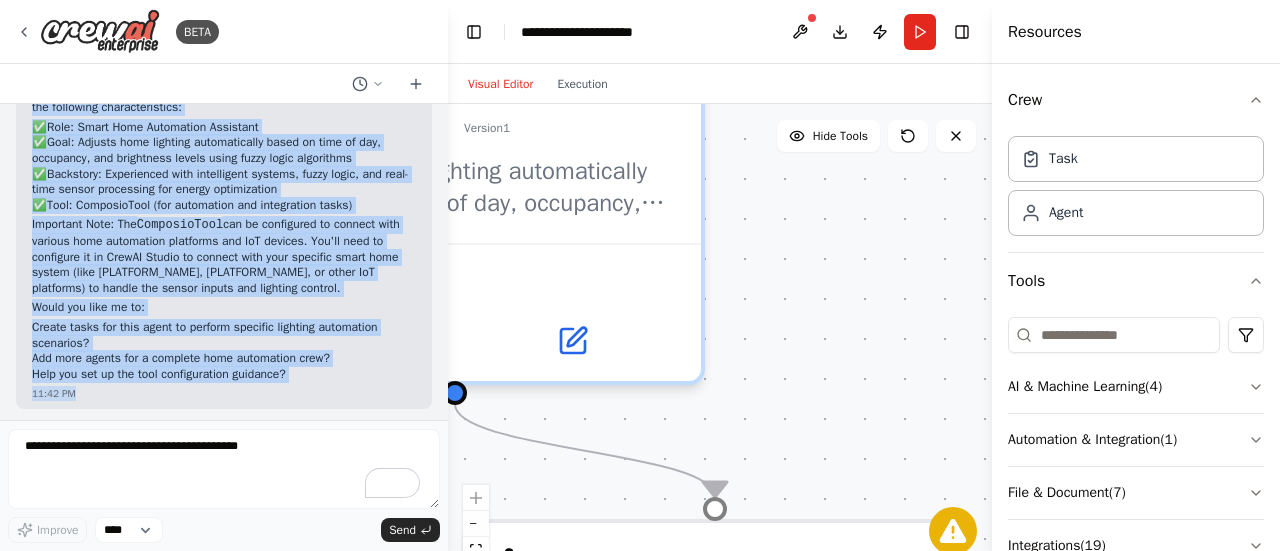 drag, startPoint x: 30, startPoint y: 218, endPoint x: 370, endPoint y: 387, distance: 379.6854 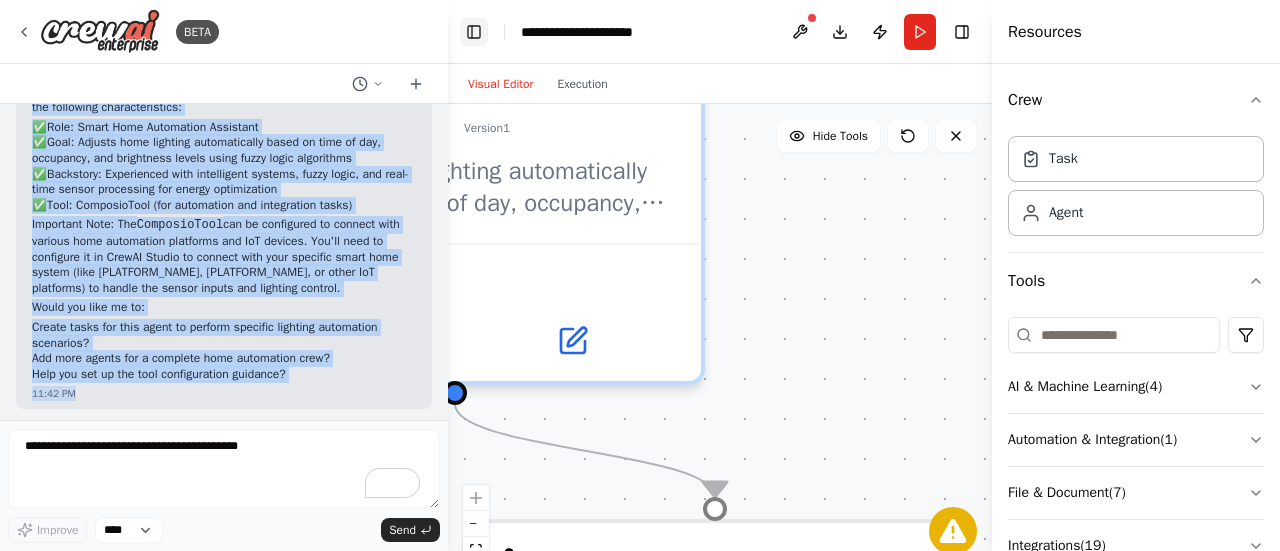 click on "Toggle Left Sidebar" at bounding box center (474, 32) 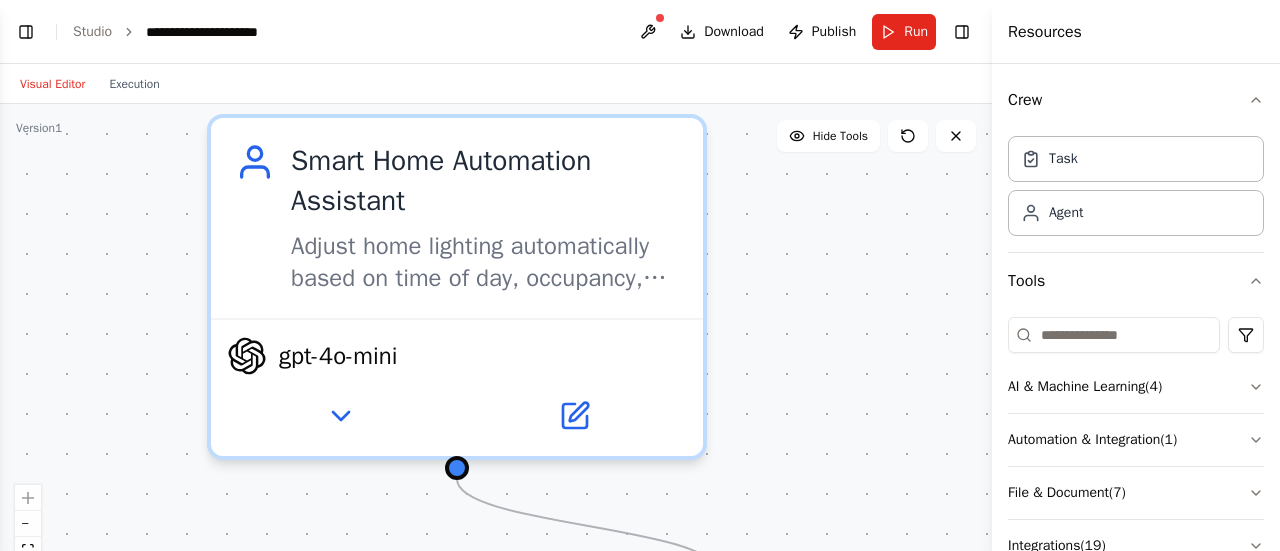 drag, startPoint x: 306, startPoint y: 263, endPoint x: 756, endPoint y: 338, distance: 456.20718 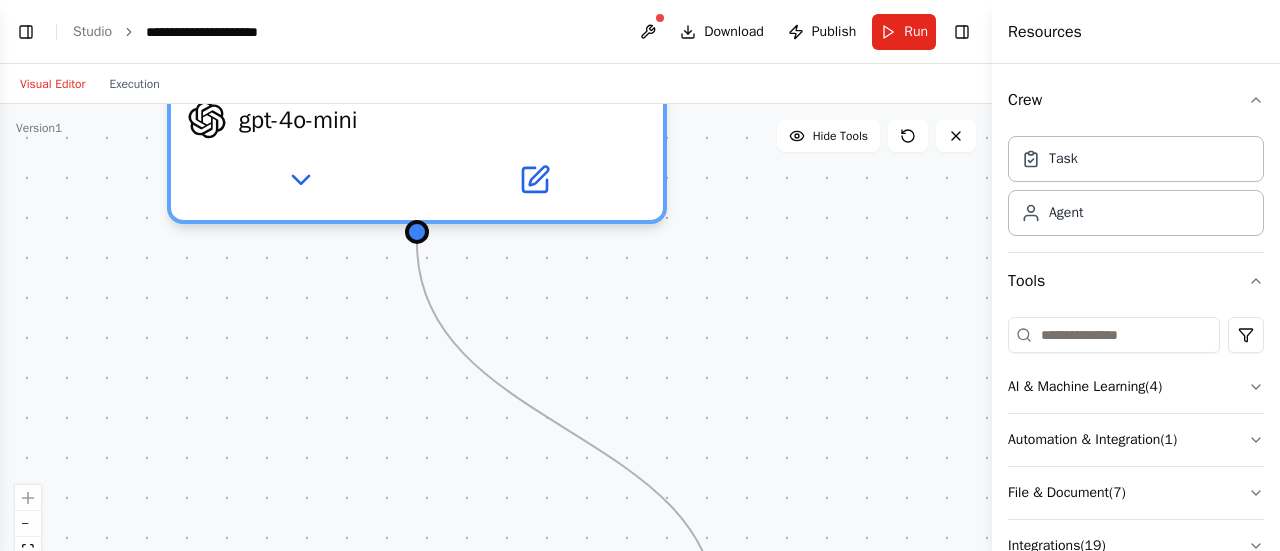 drag, startPoint x: 636, startPoint y: 361, endPoint x: 516, endPoint y: -10, distance: 389.92435 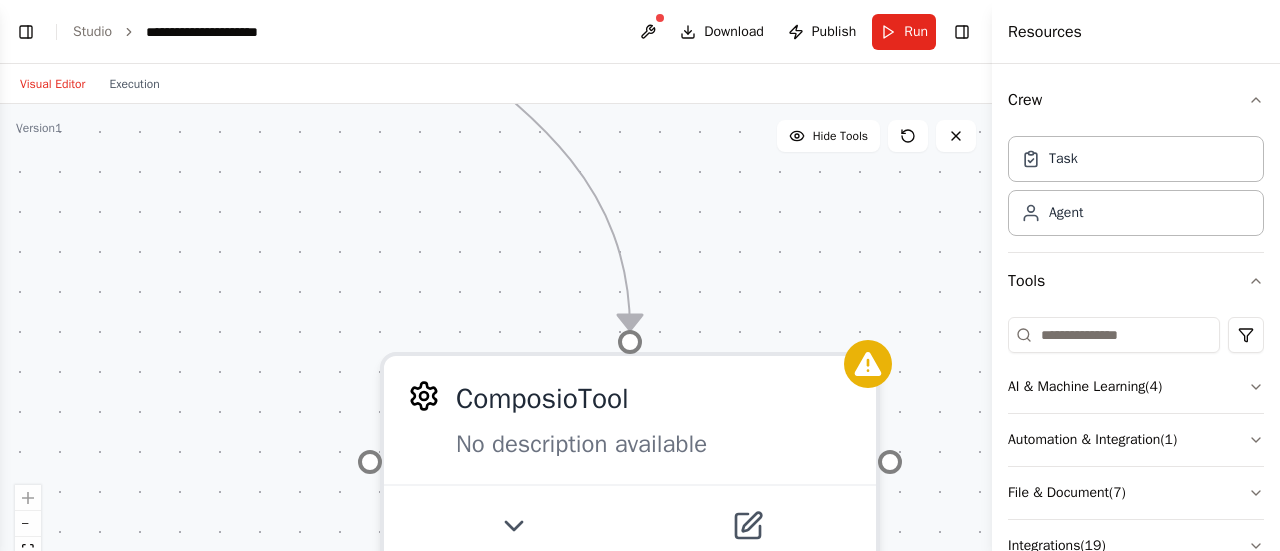 drag, startPoint x: 683, startPoint y: 306, endPoint x: 747, endPoint y: 249, distance: 85.70297 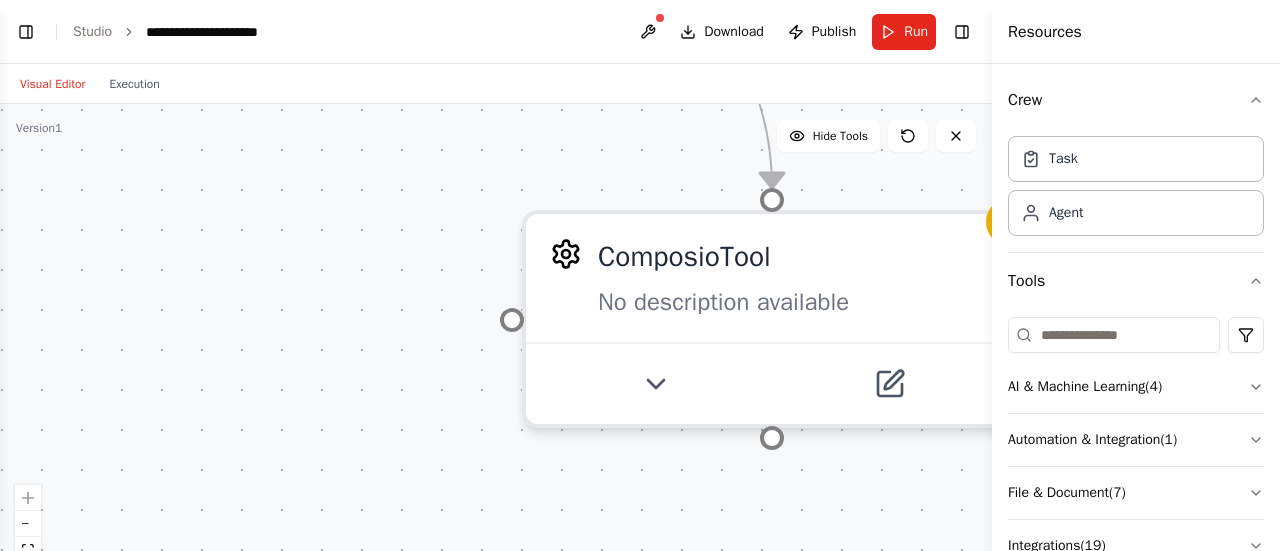drag, startPoint x: 768, startPoint y: 290, endPoint x: 864, endPoint y: 51, distance: 257.5597 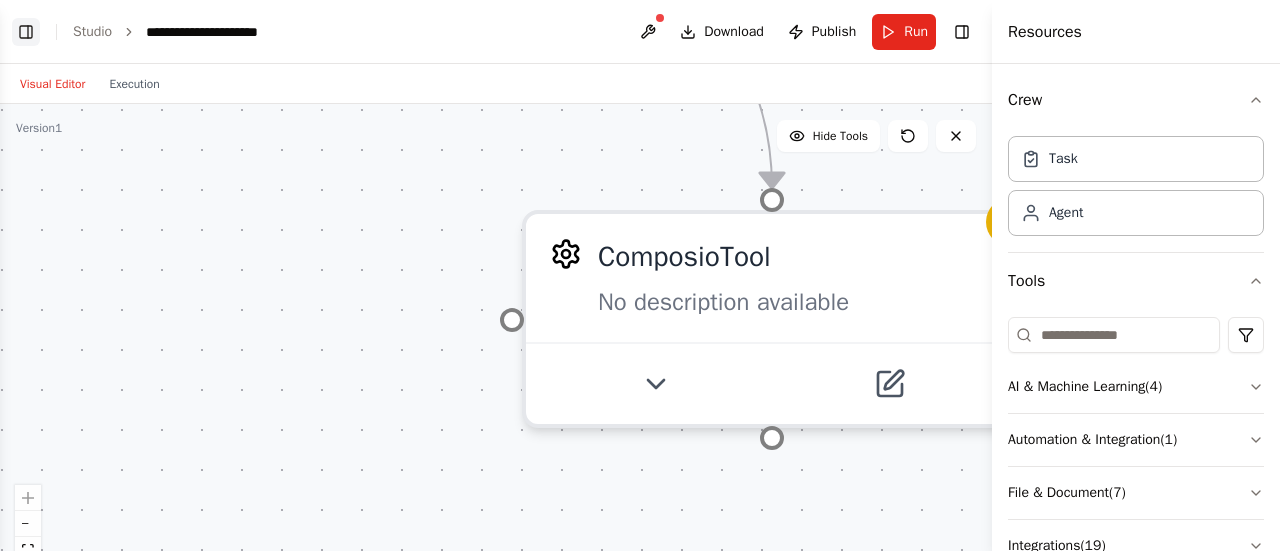 click on "Toggle Left Sidebar" at bounding box center [26, 32] 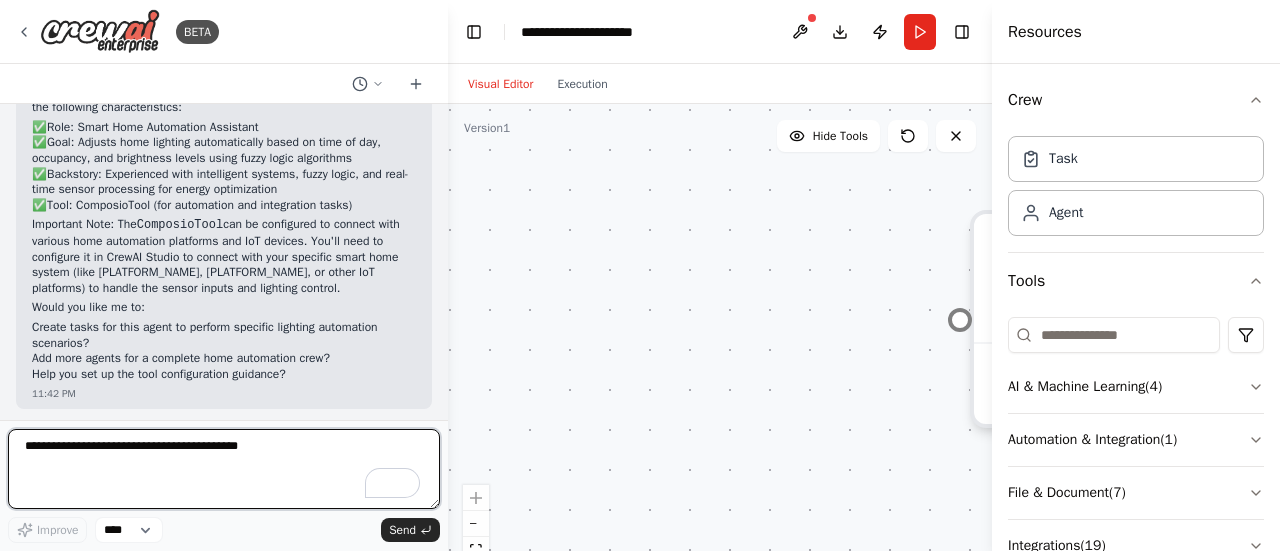 click at bounding box center [224, 469] 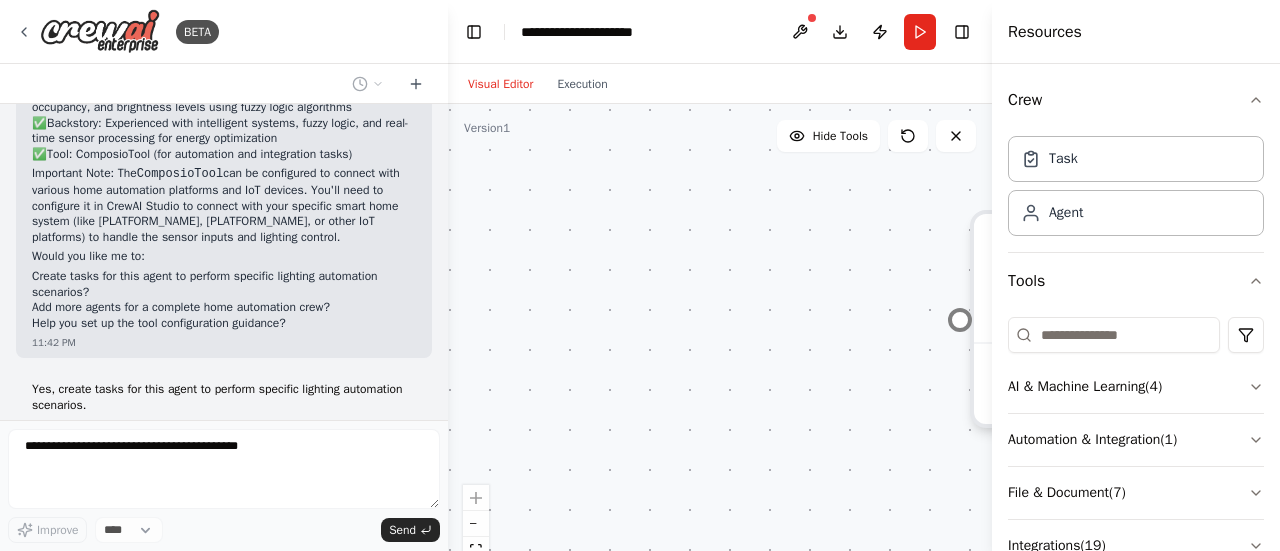 scroll, scrollTop: 1394, scrollLeft: 0, axis: vertical 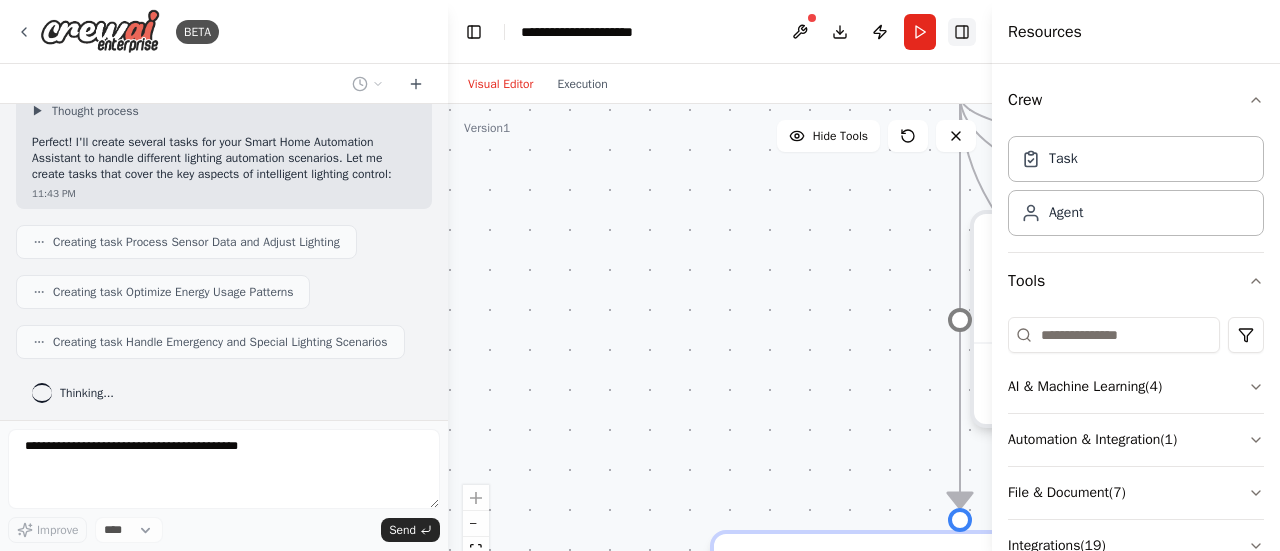 click on "Toggle Right Sidebar" at bounding box center (962, 32) 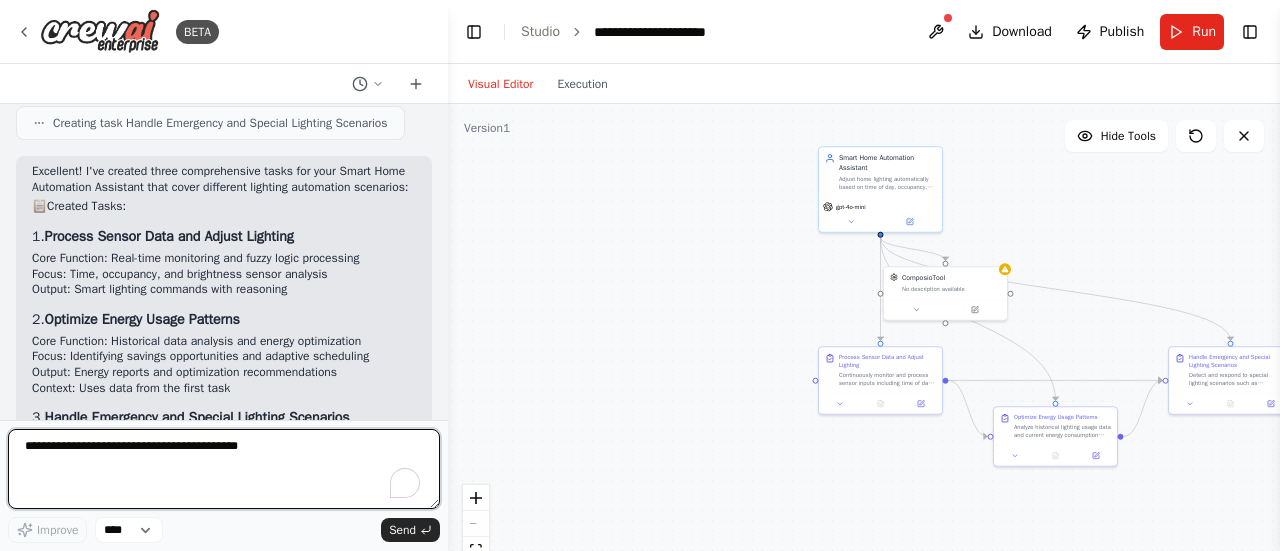 scroll, scrollTop: 1896, scrollLeft: 0, axis: vertical 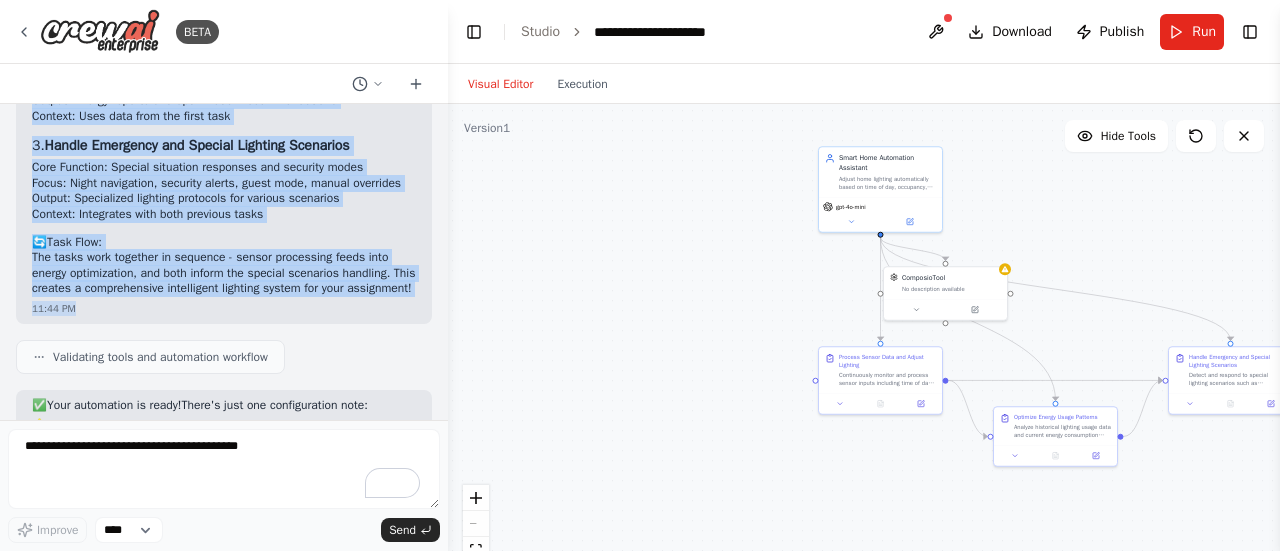 drag, startPoint x: 25, startPoint y: 165, endPoint x: 180, endPoint y: 349, distance: 240.5847 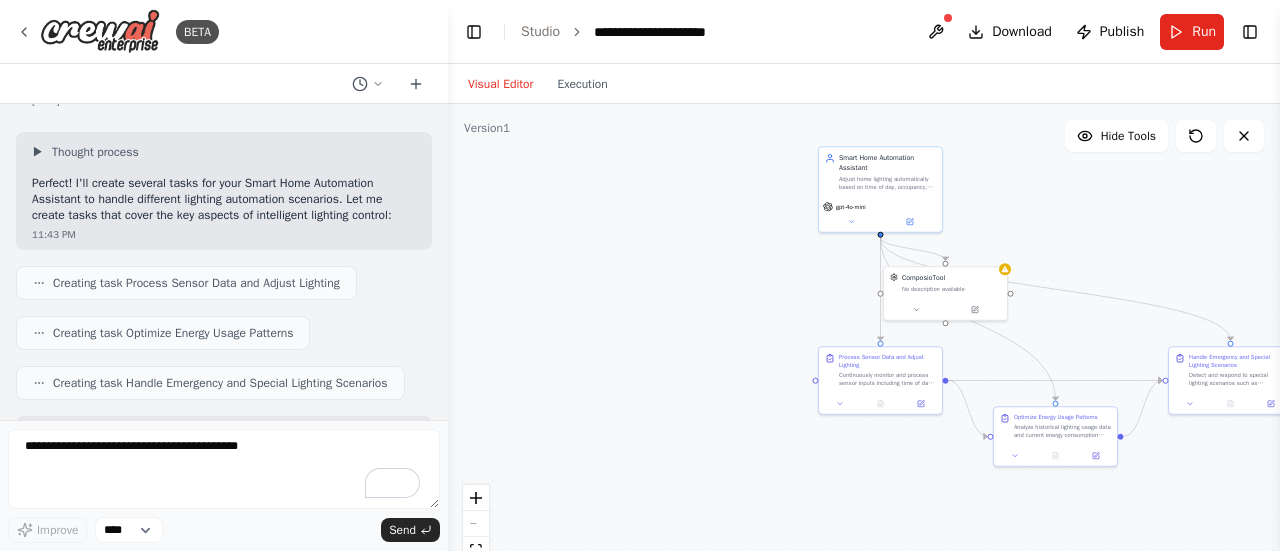 scroll, scrollTop: 1628, scrollLeft: 0, axis: vertical 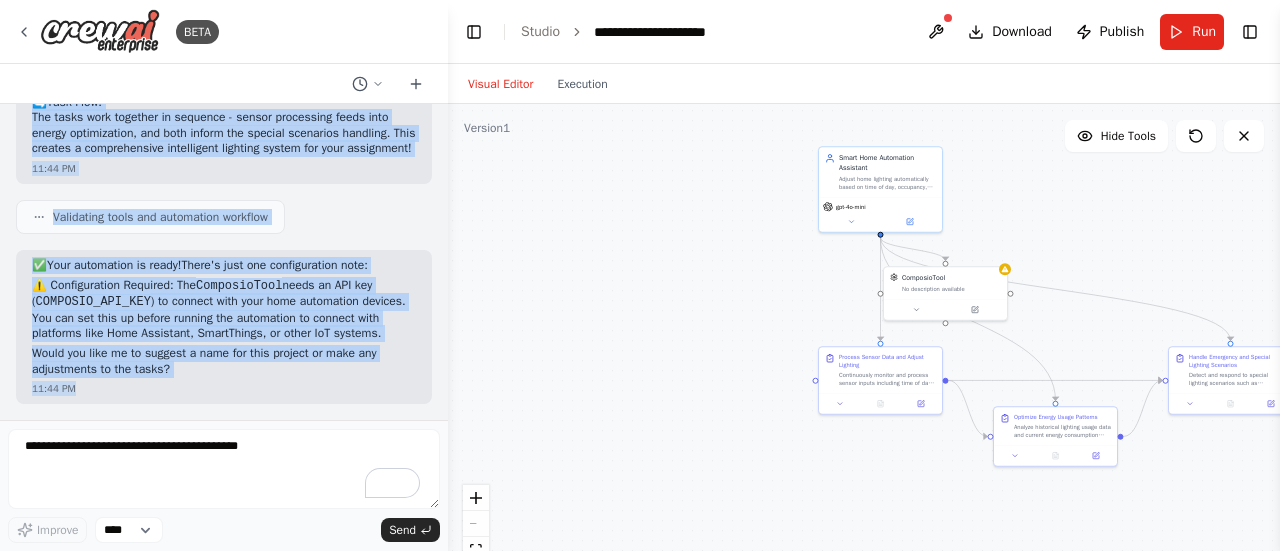 drag, startPoint x: 13, startPoint y: 265, endPoint x: 191, endPoint y: 423, distance: 238.0084 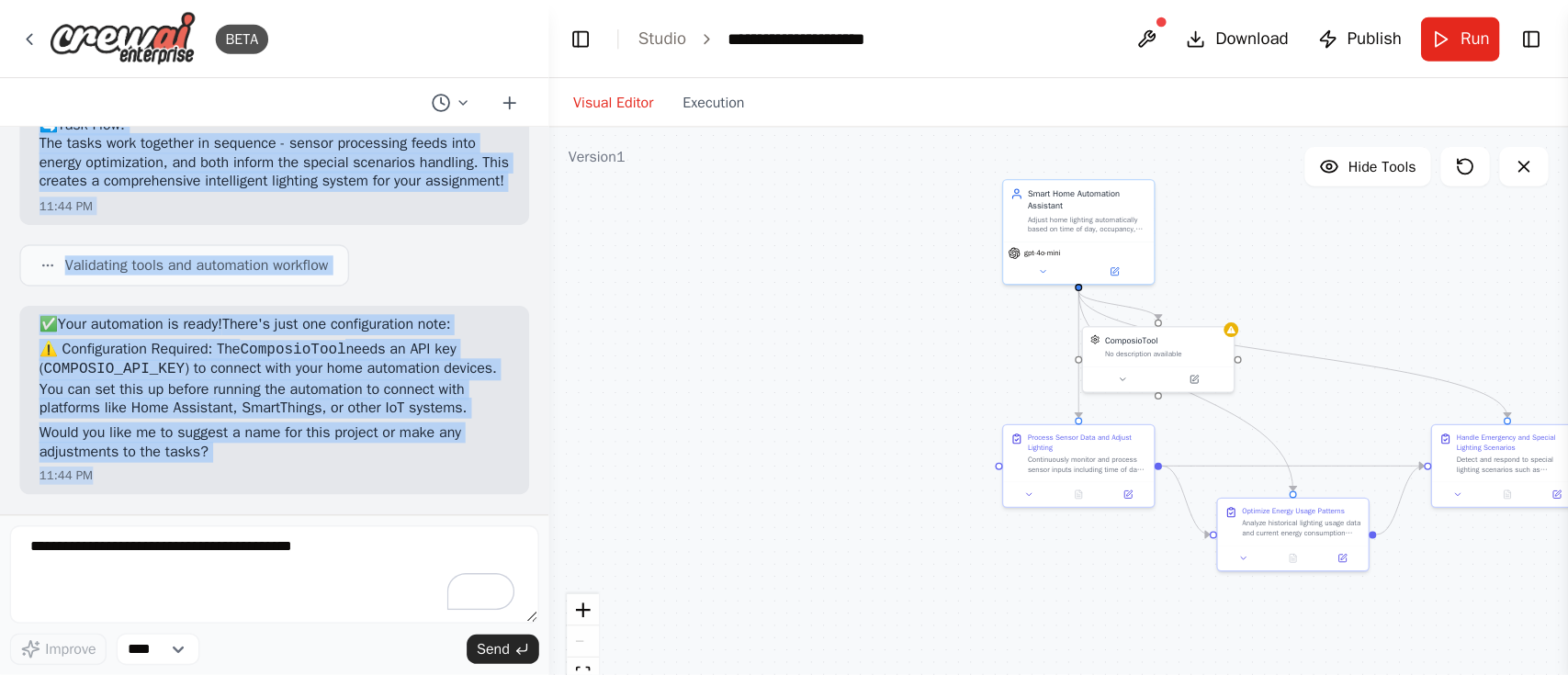 scroll, scrollTop: 2153, scrollLeft: 0, axis: vertical 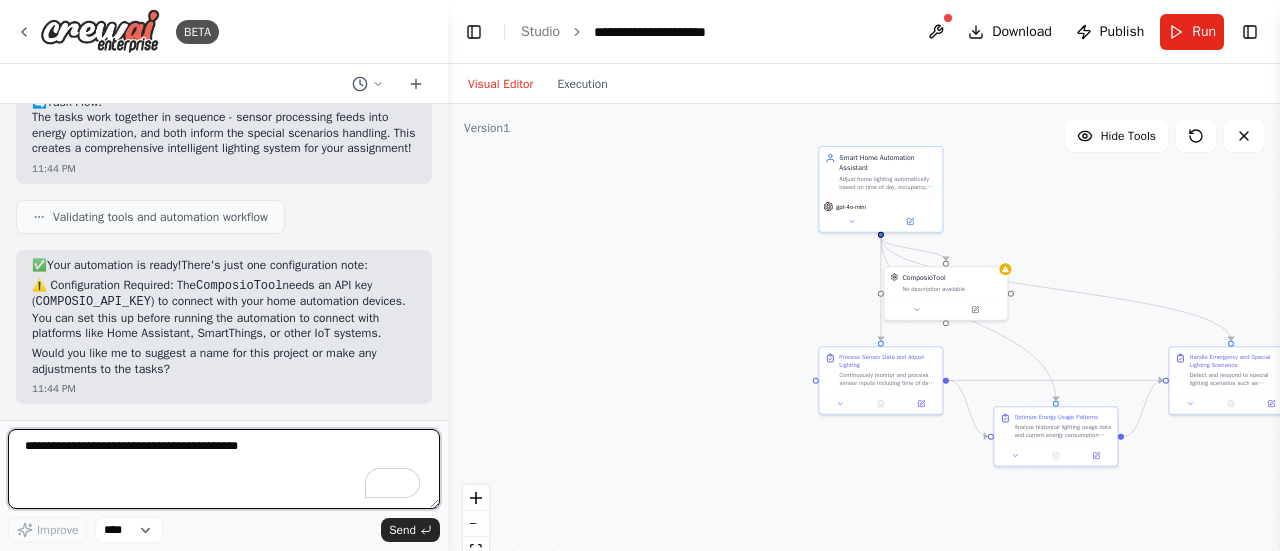 click at bounding box center [224, 469] 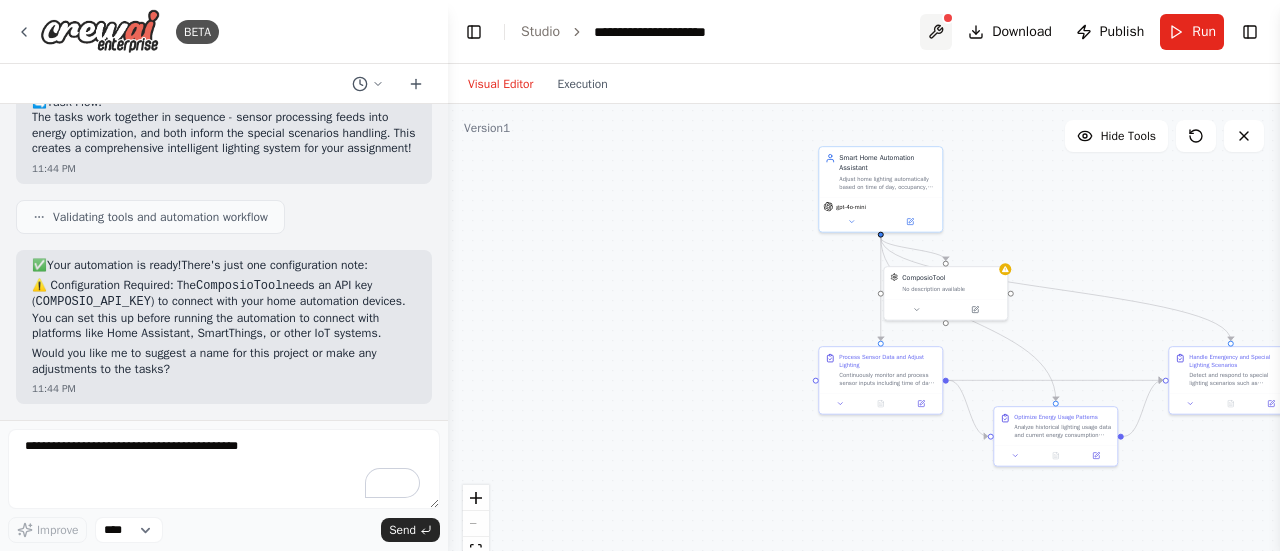 click at bounding box center [936, 32] 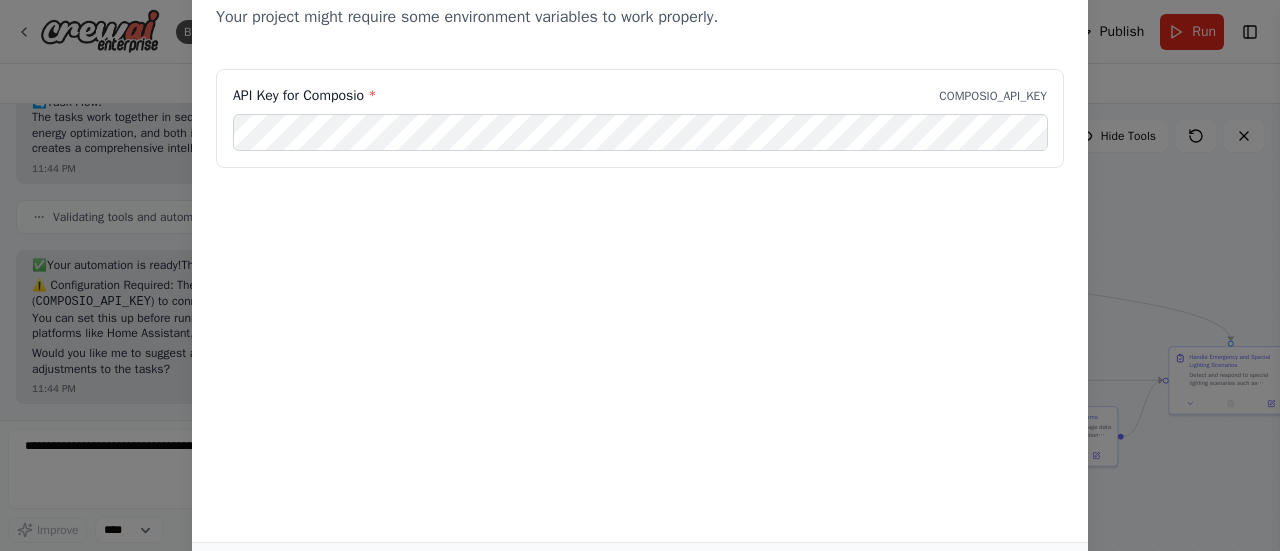 click on "Environment configuration Your project might require some environment variables to work properly." at bounding box center [640, 5] 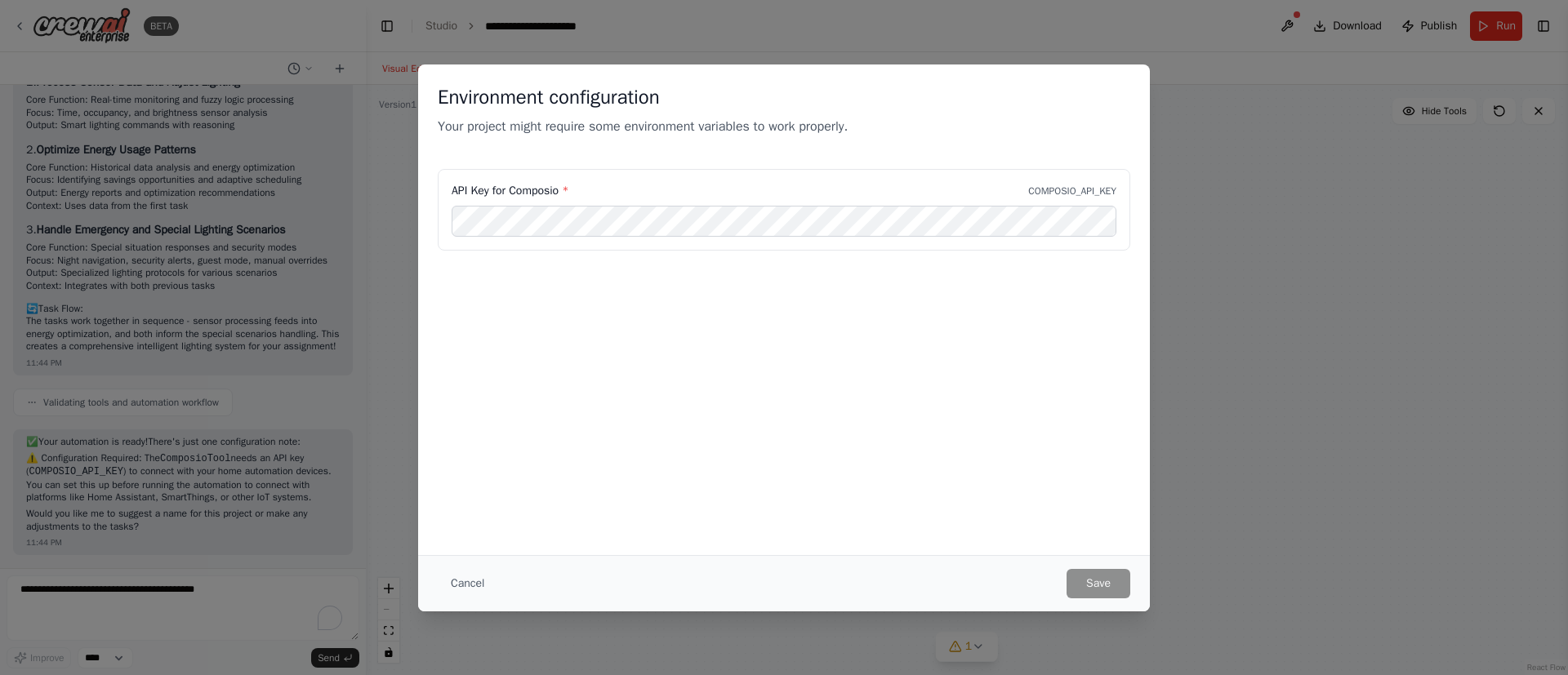 scroll, scrollTop: 1707, scrollLeft: 0, axis: vertical 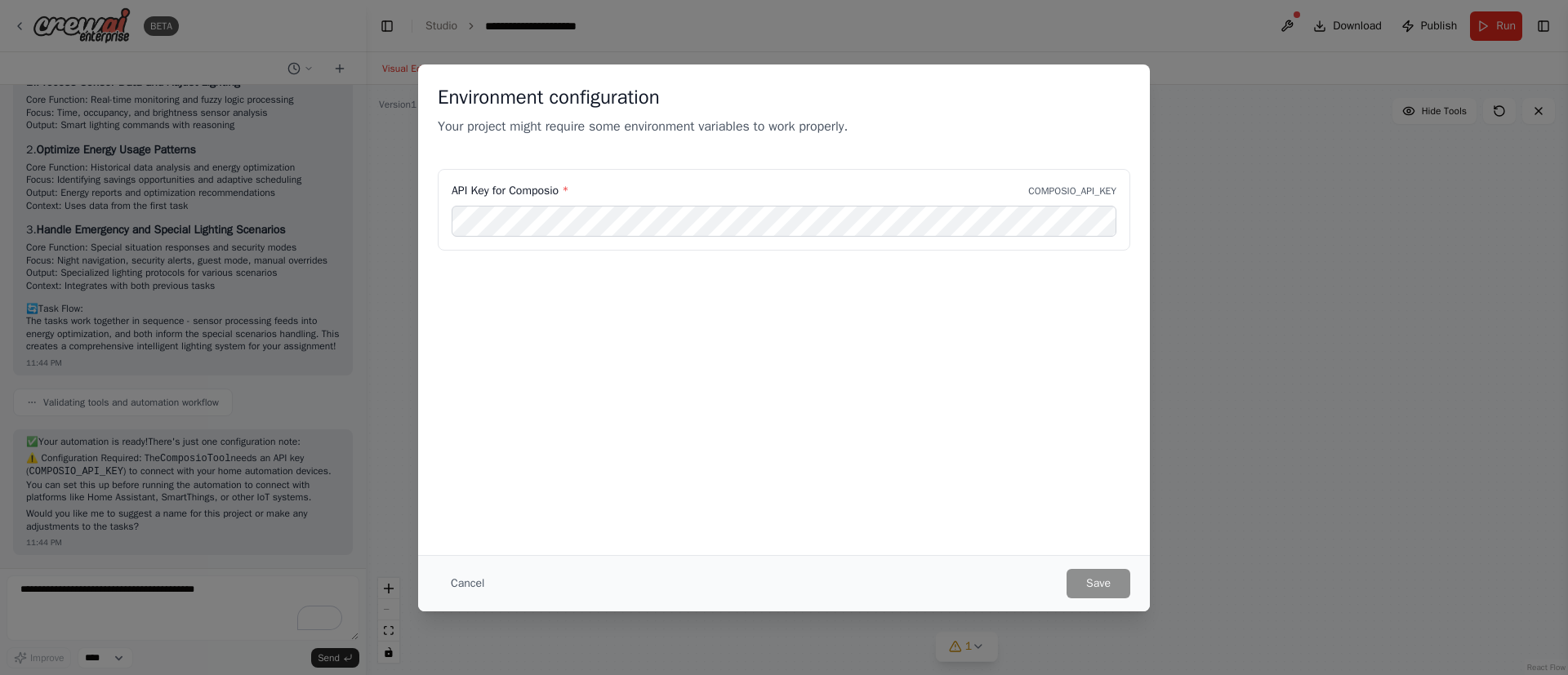 drag, startPoint x: 874, startPoint y: 7, endPoint x: 869, endPoint y: 446, distance: 439.02847 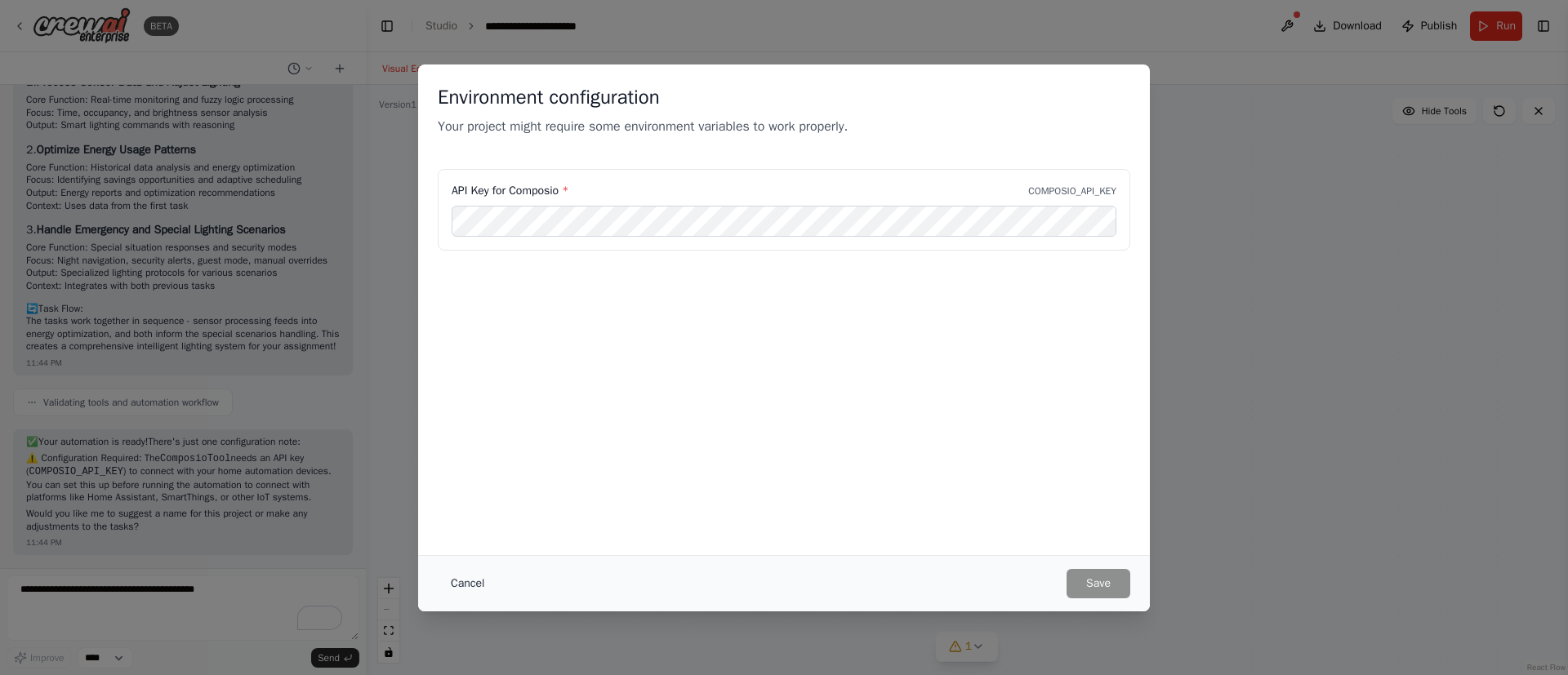 click on "Cancel" at bounding box center [467, 584] 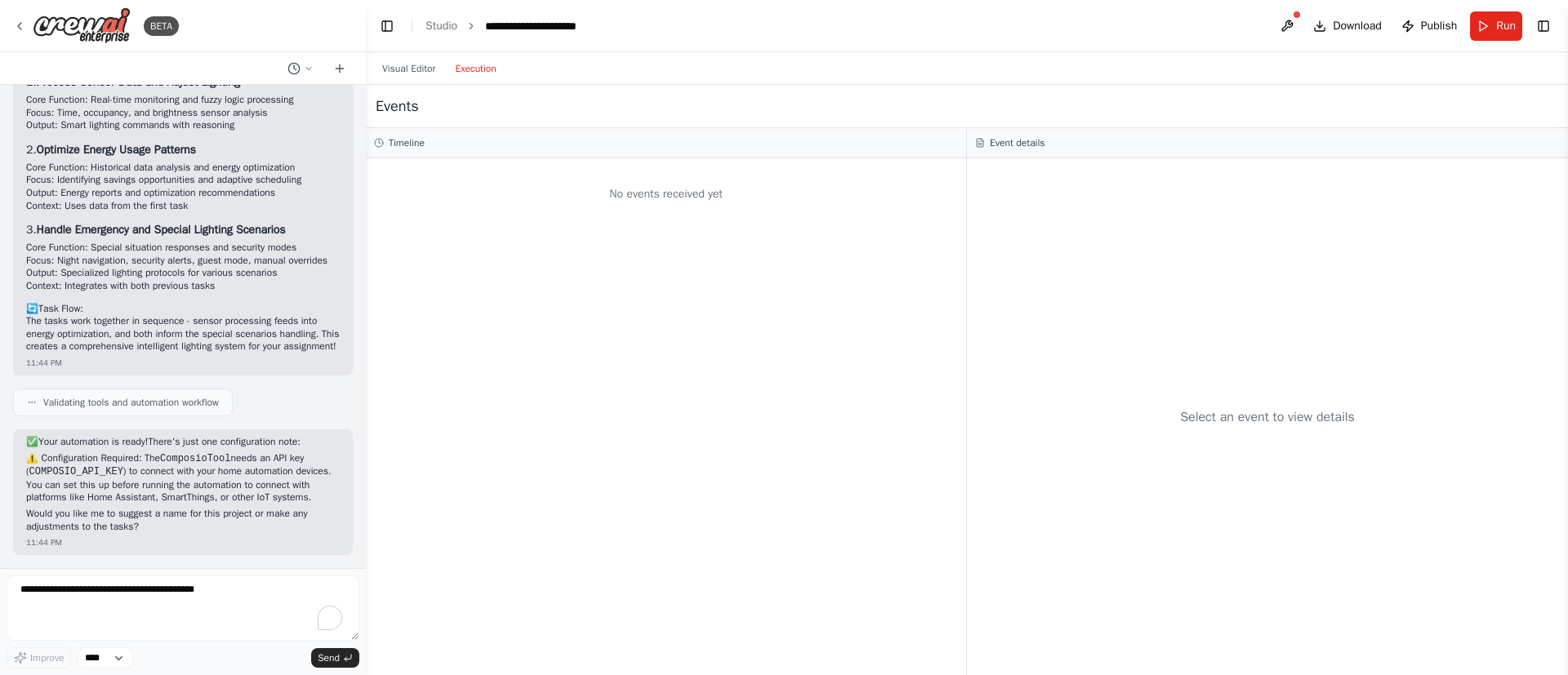 click on "Execution" at bounding box center [475, 69] 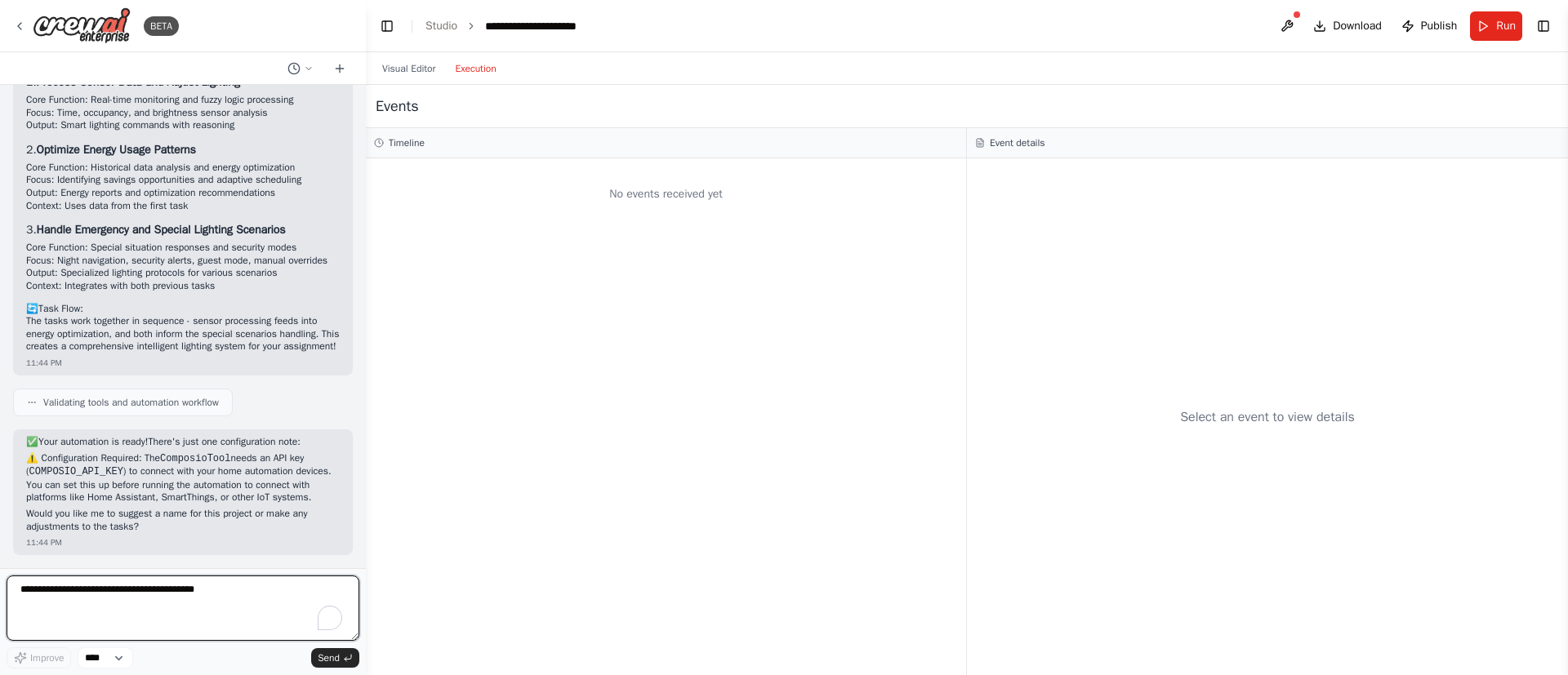 click at bounding box center [183, 608] 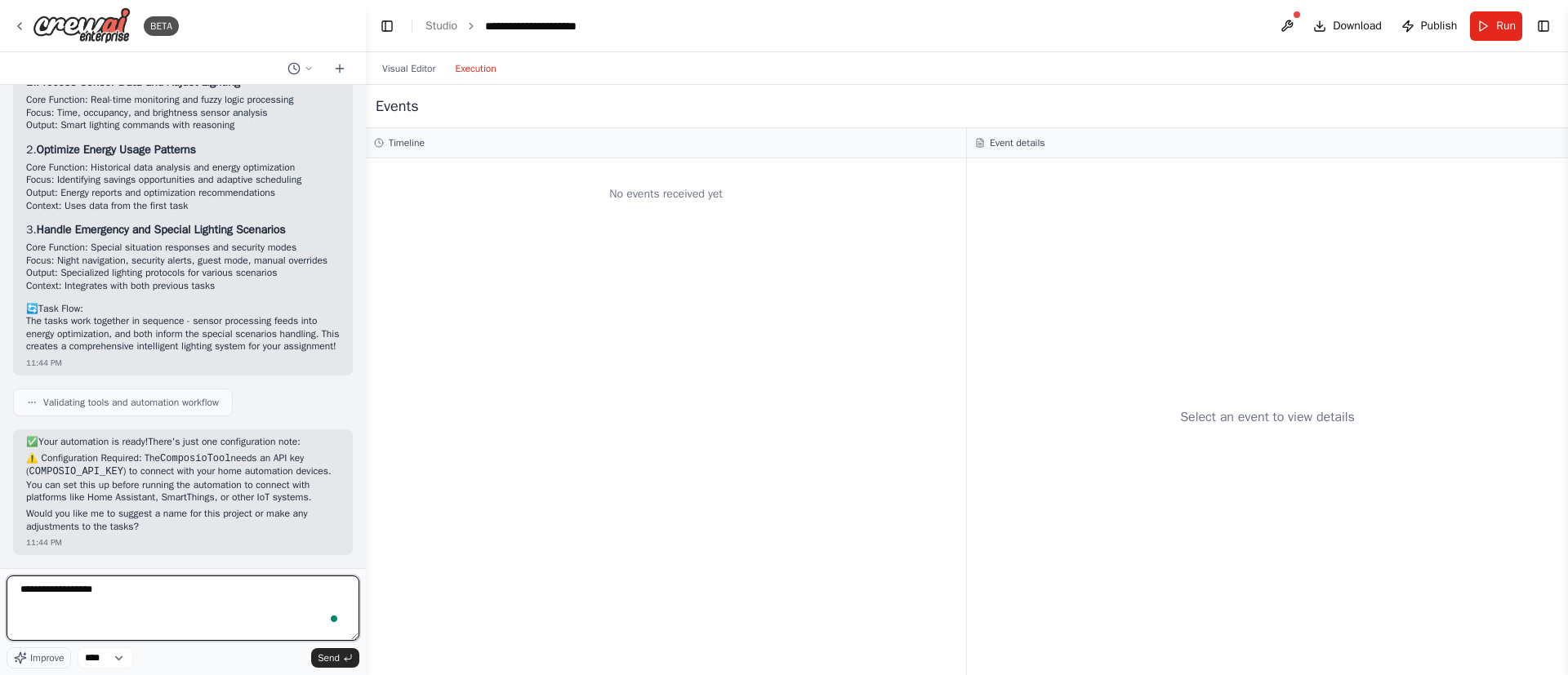 type on "**********" 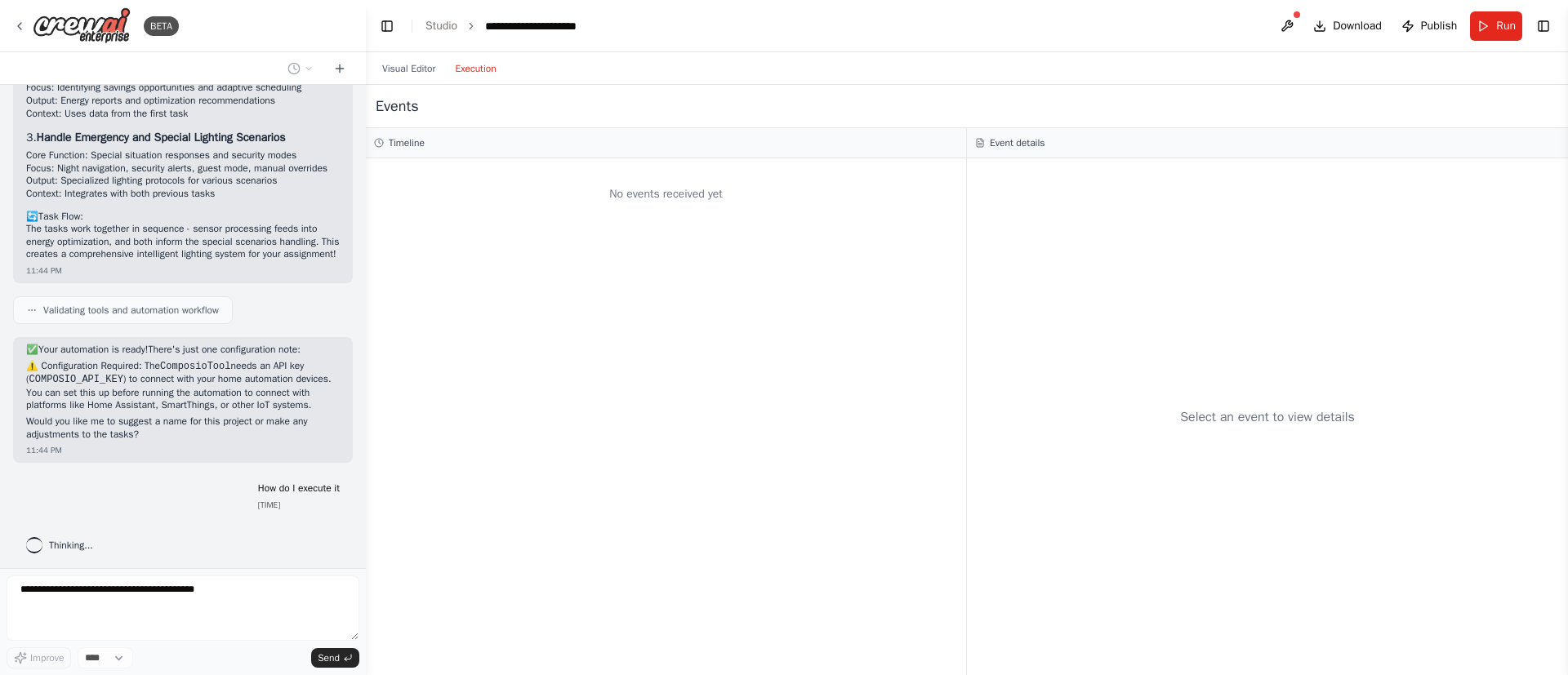 scroll, scrollTop: 1805, scrollLeft: 0, axis: vertical 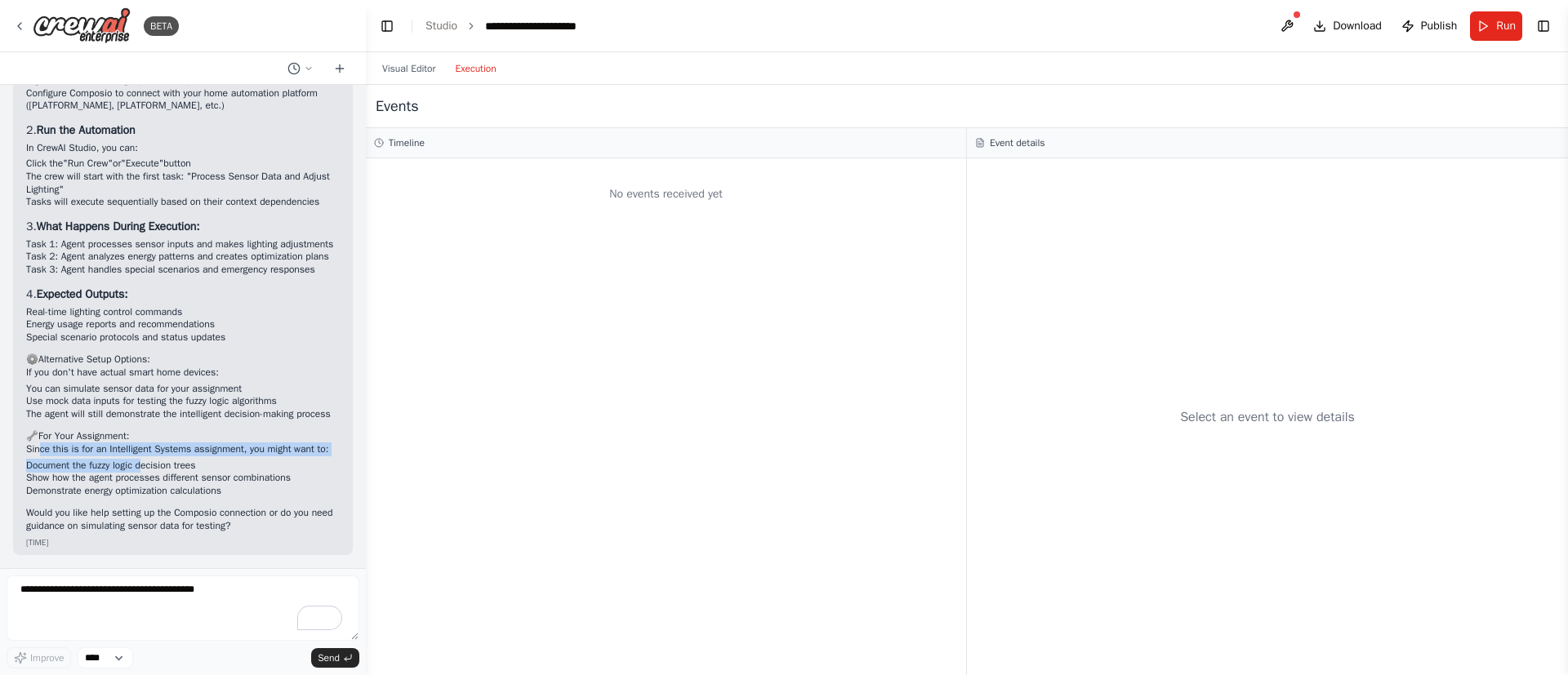 drag, startPoint x: 40, startPoint y: 430, endPoint x: 142, endPoint y: 462, distance: 106.90182 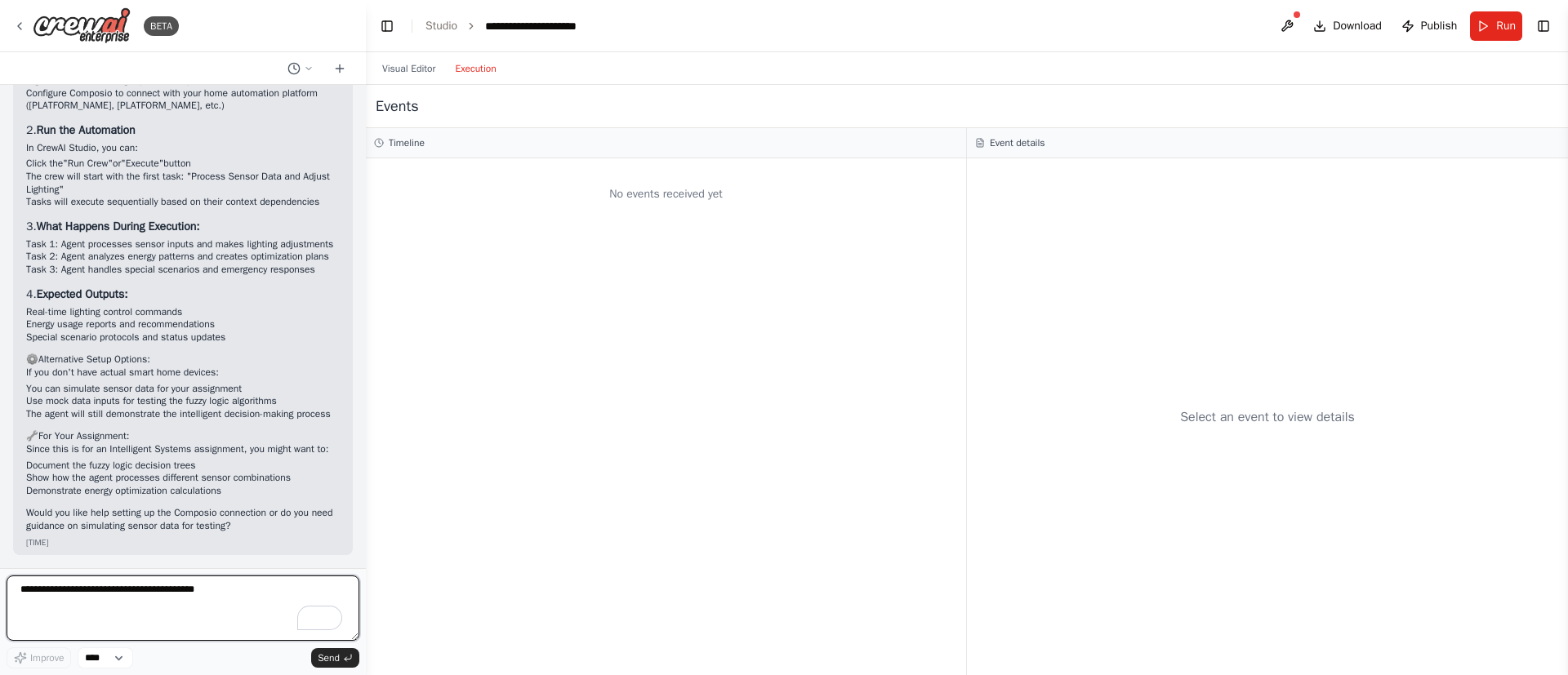 click at bounding box center (183, 608) 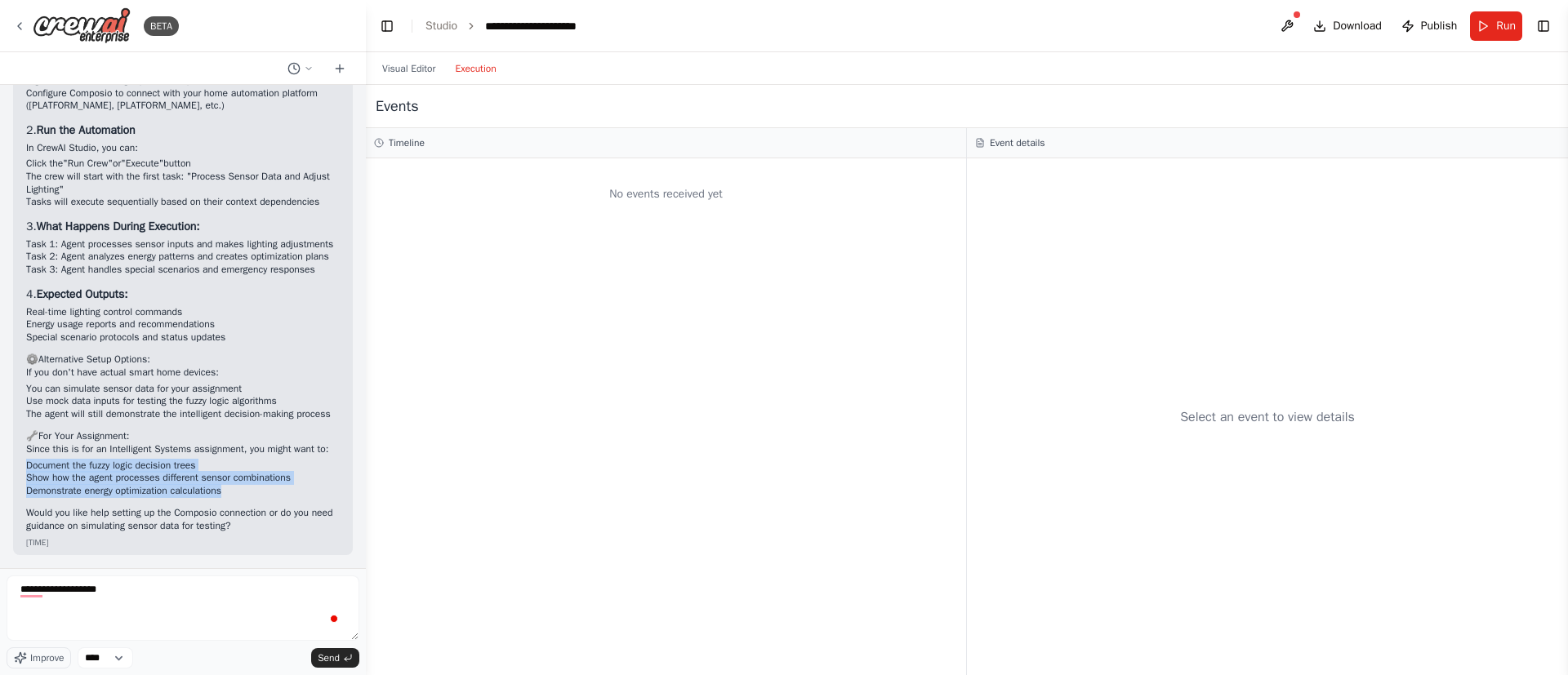 drag, startPoint x: 29, startPoint y: 470, endPoint x: 248, endPoint y: 495, distance: 220.4223 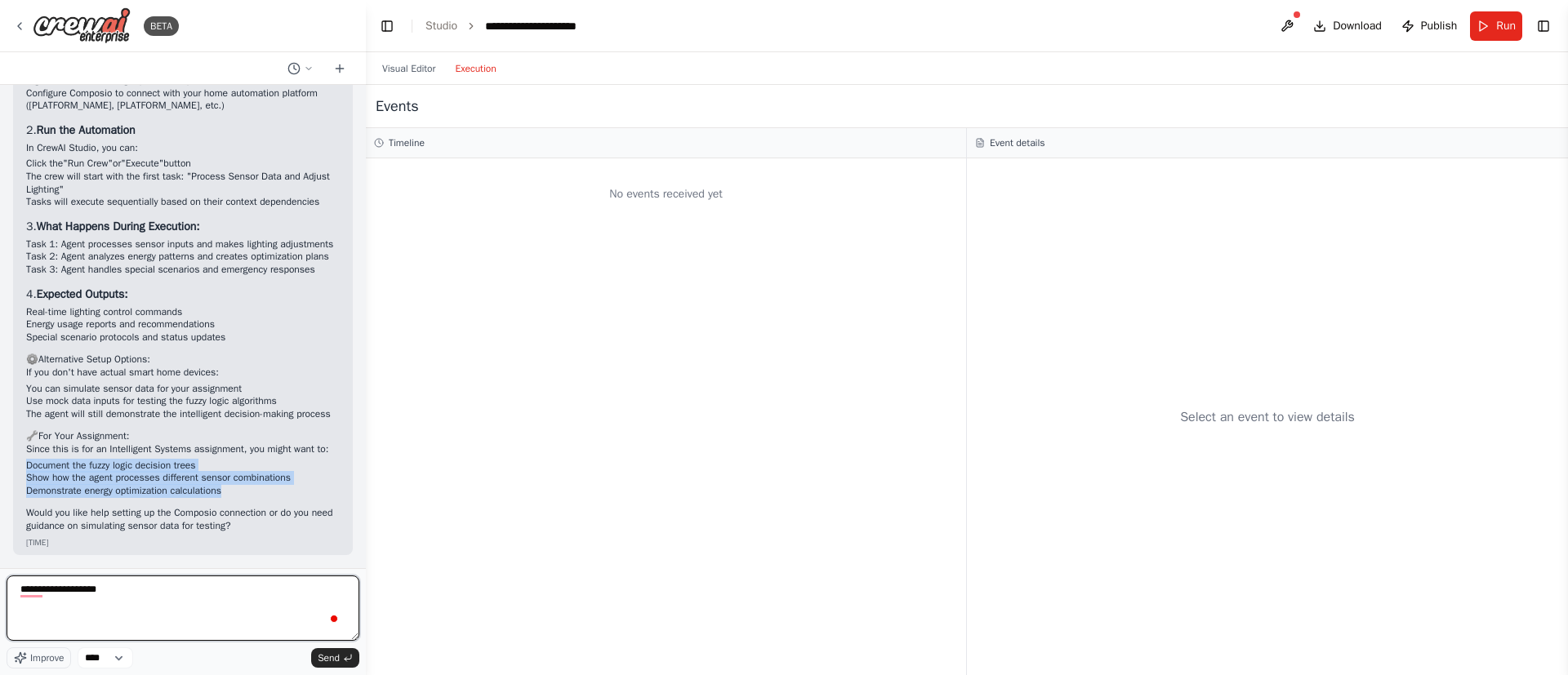 click on "**********" at bounding box center [183, 608] 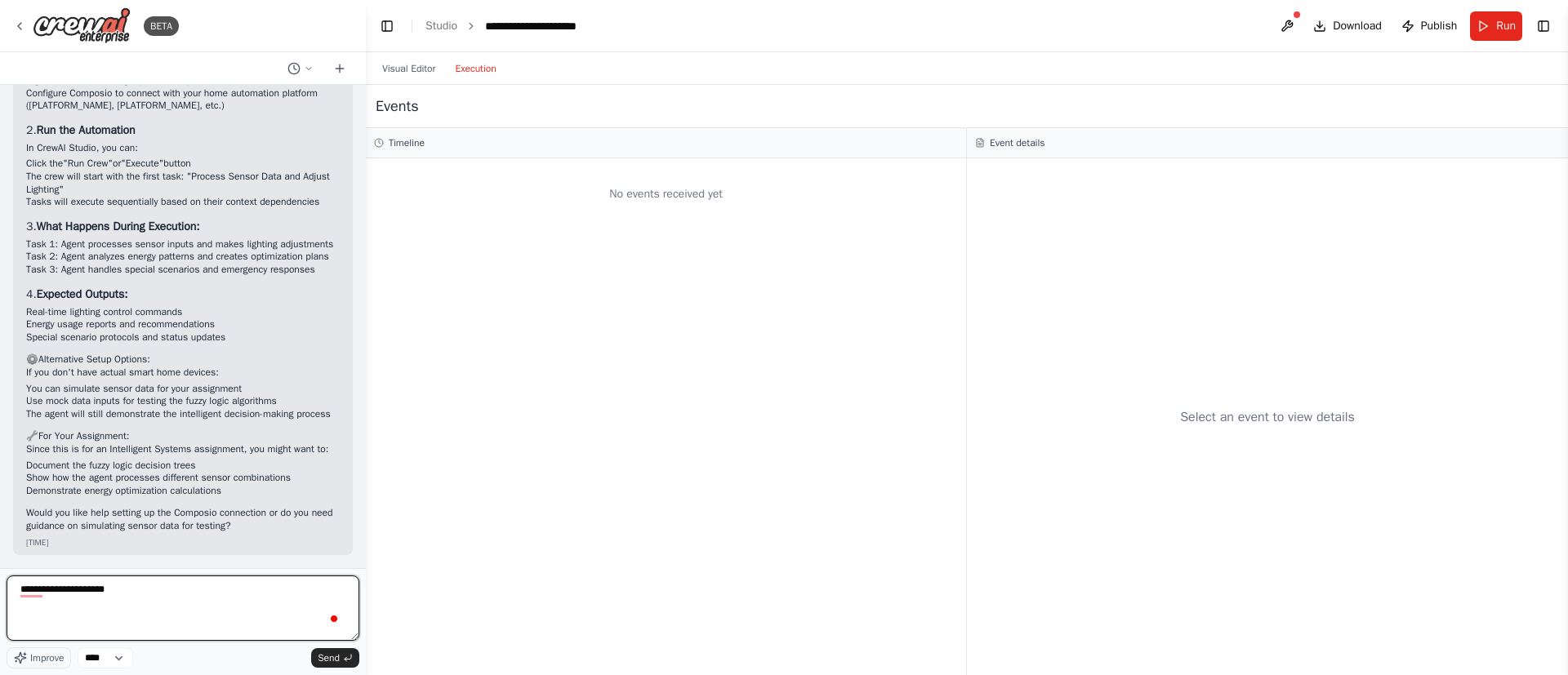 paste on "**********" 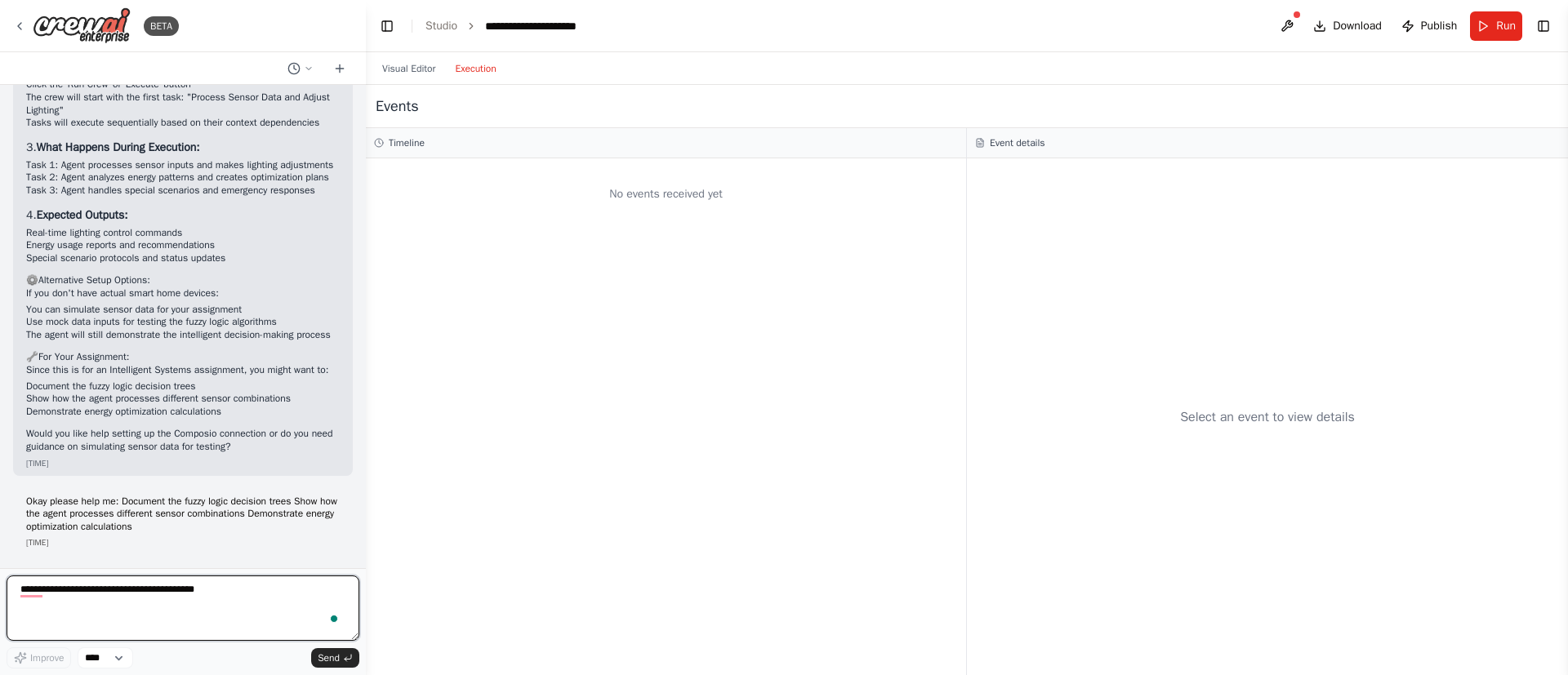 type 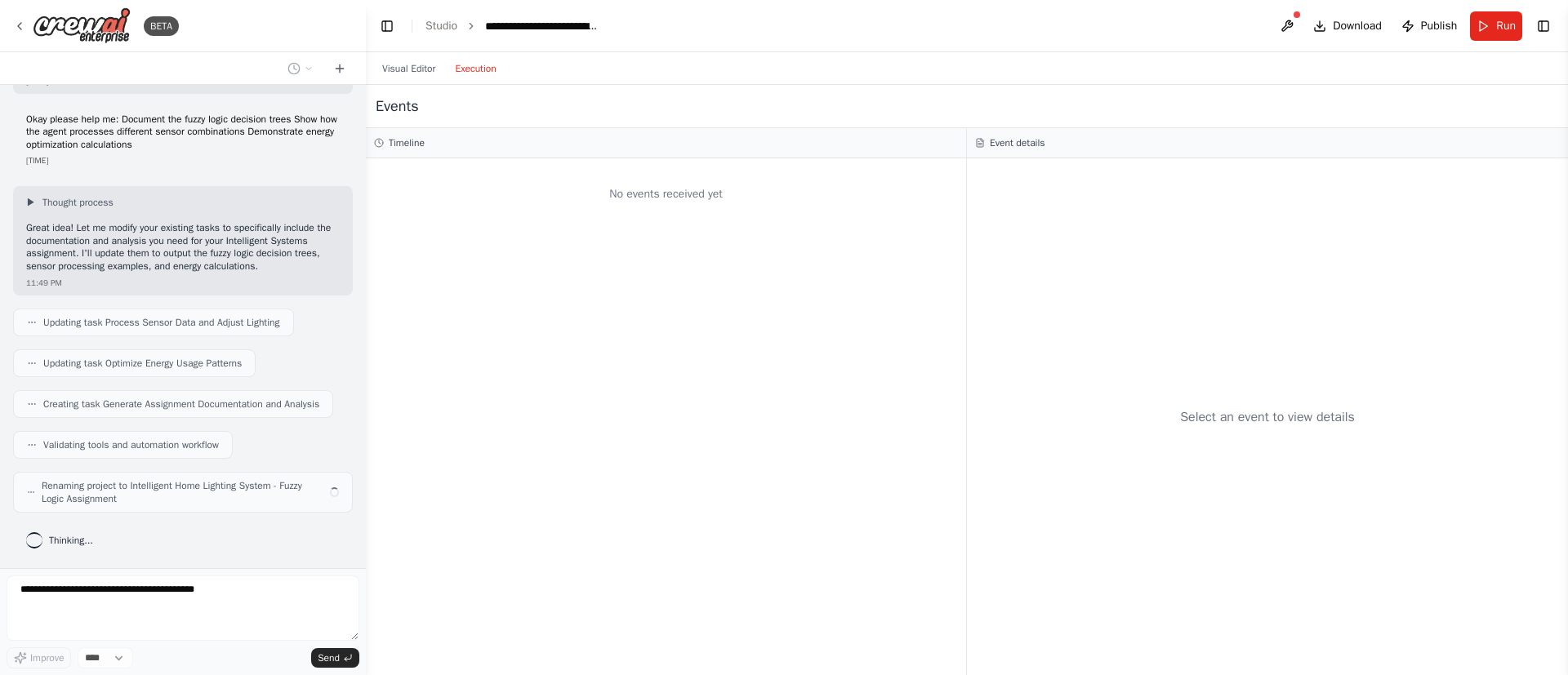 scroll, scrollTop: 2901, scrollLeft: 0, axis: vertical 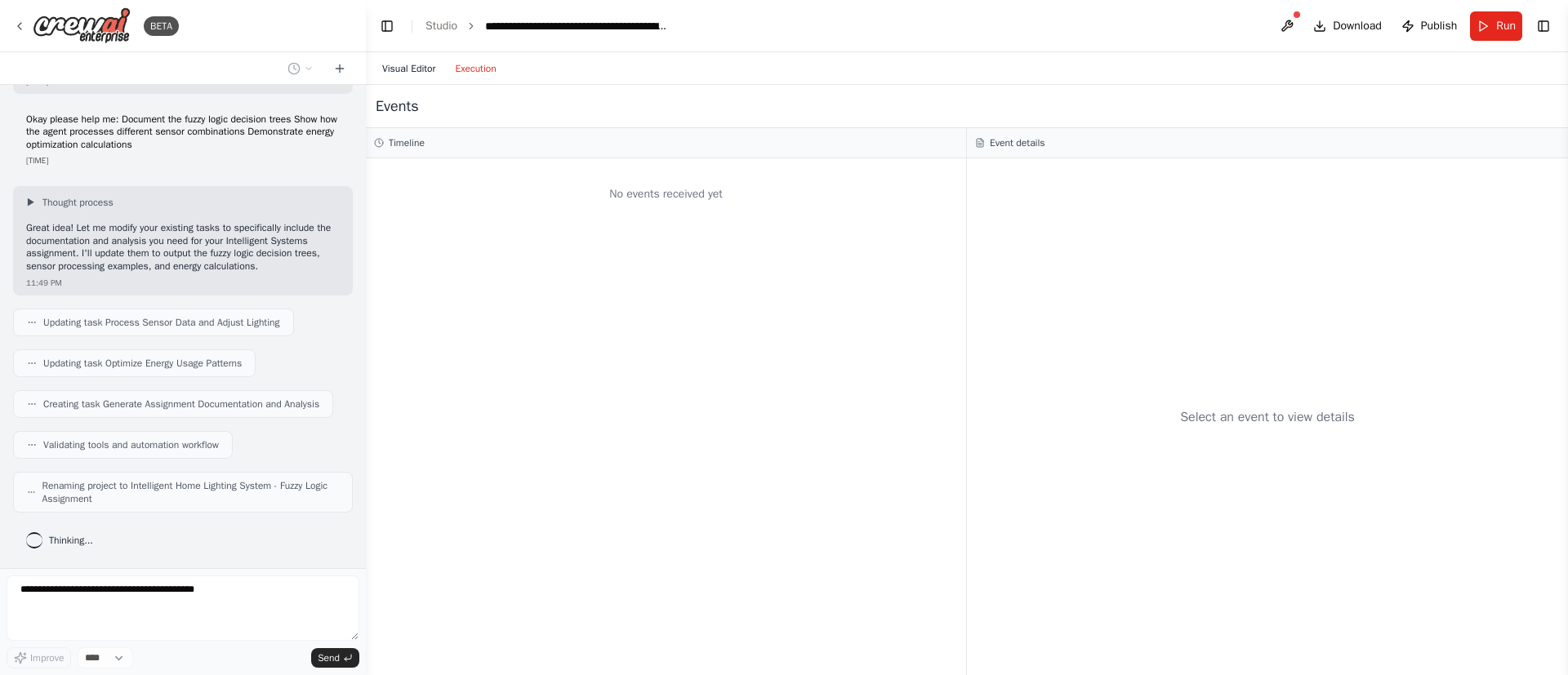 click on "Visual Editor" at bounding box center [408, 69] 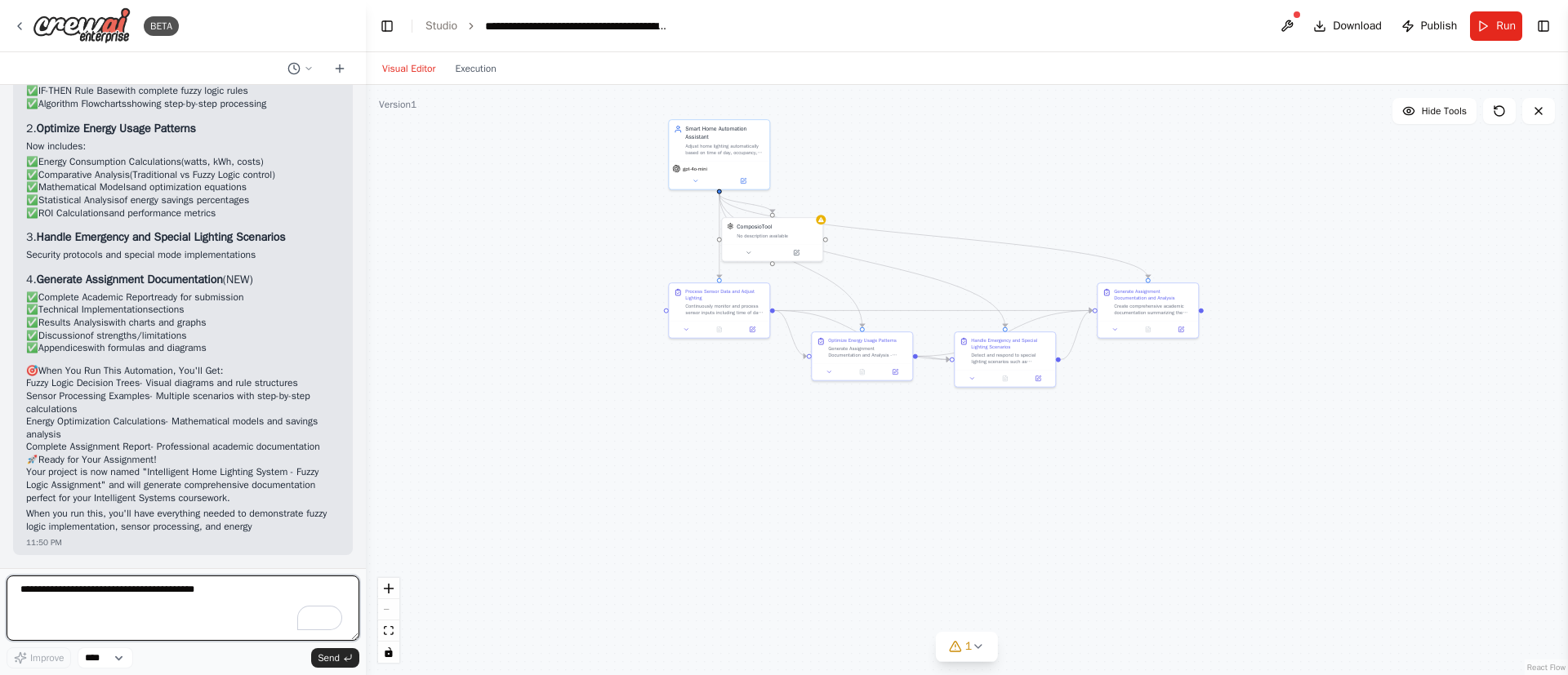 scroll, scrollTop: 3524, scrollLeft: 0, axis: vertical 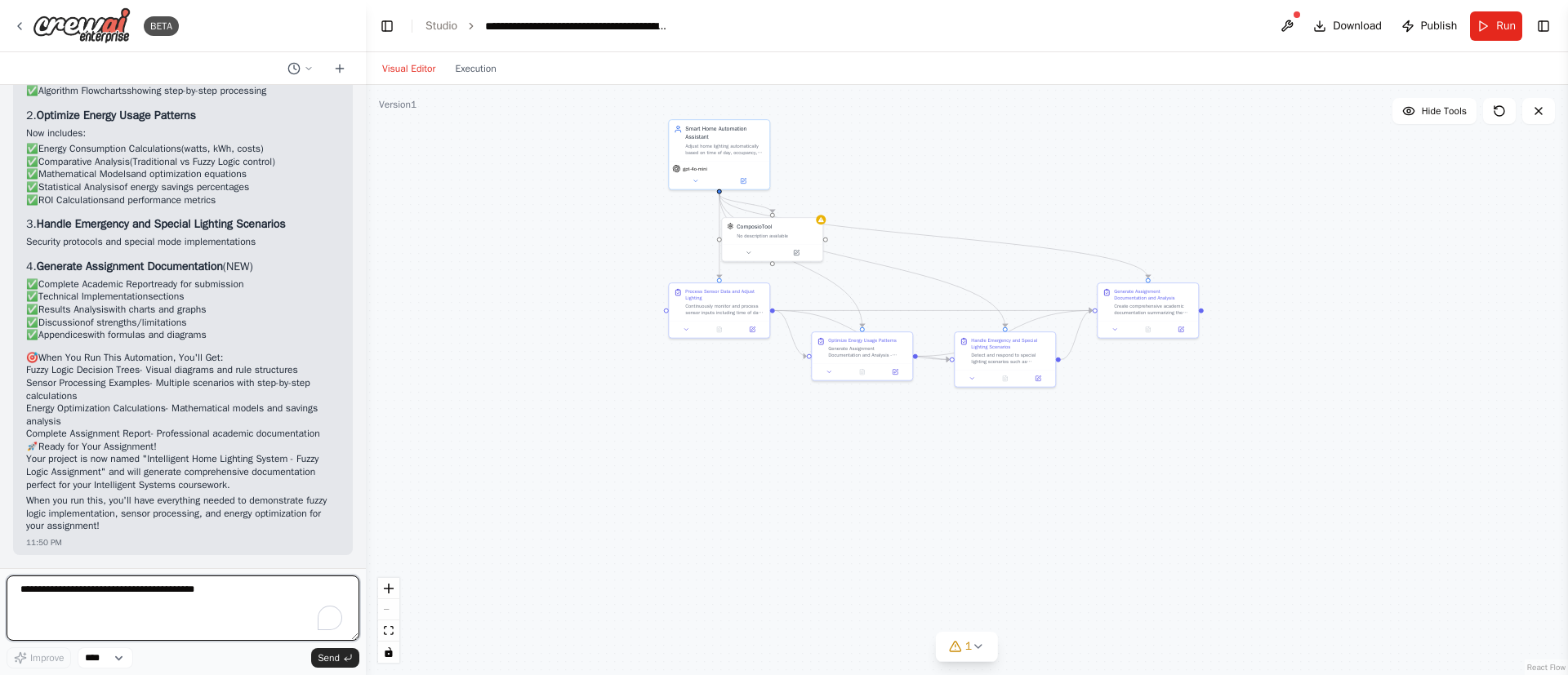 click at bounding box center (183, 608) 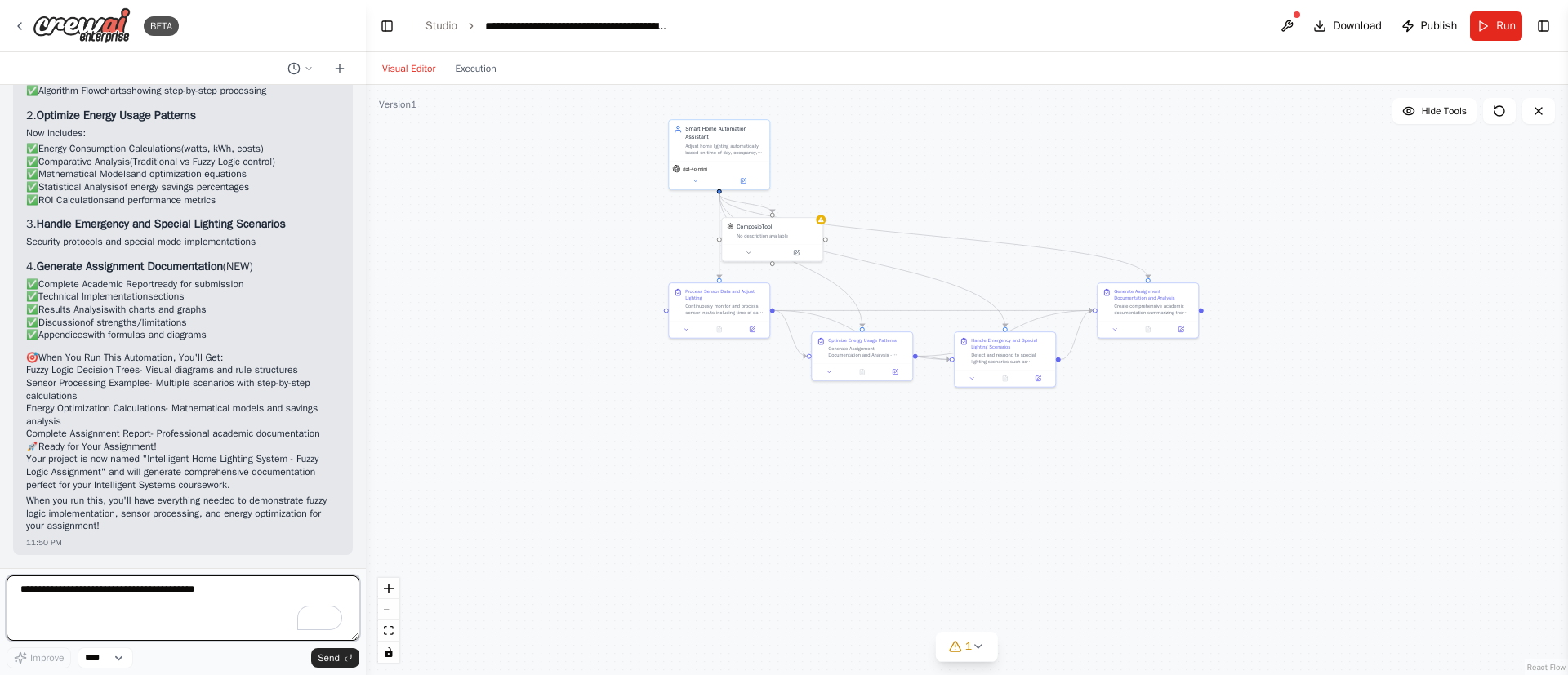 scroll, scrollTop: 3524, scrollLeft: 0, axis: vertical 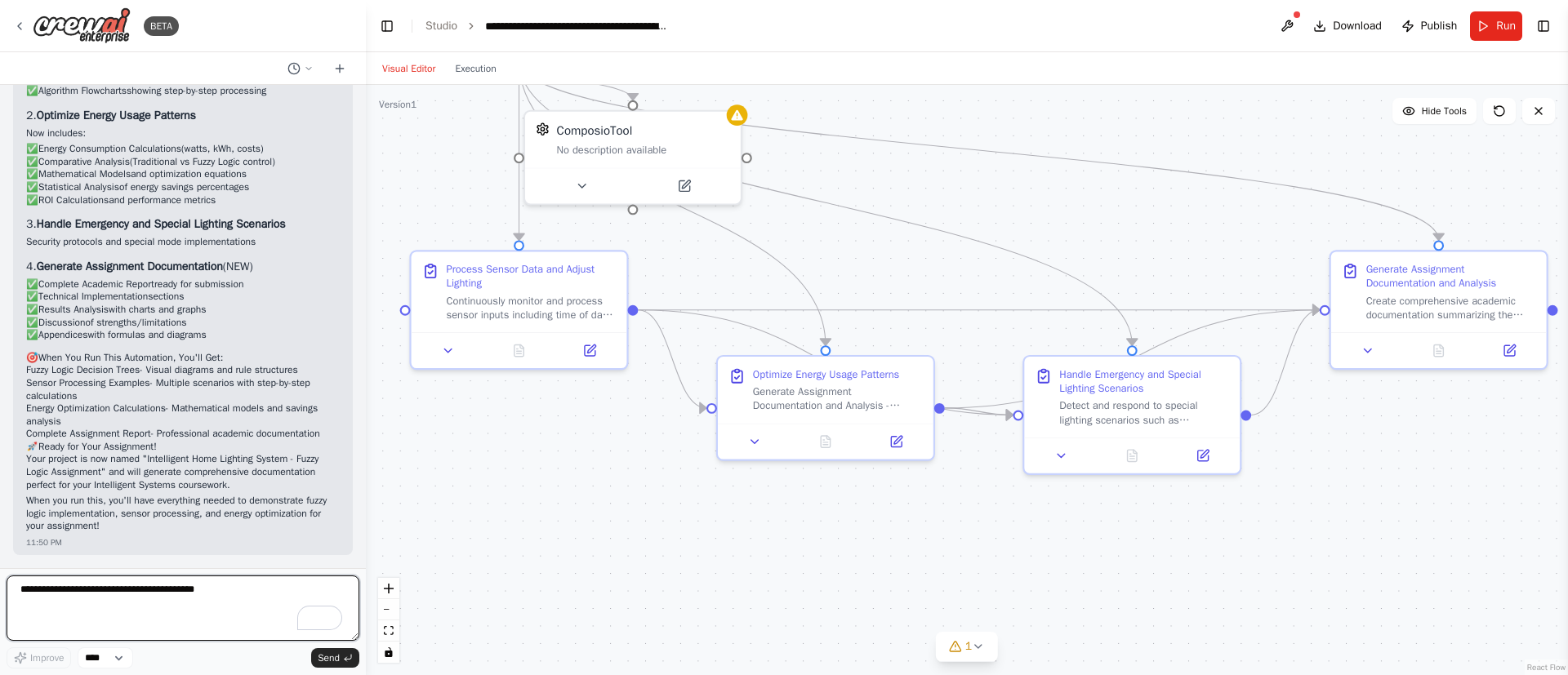 click at bounding box center (183, 608) 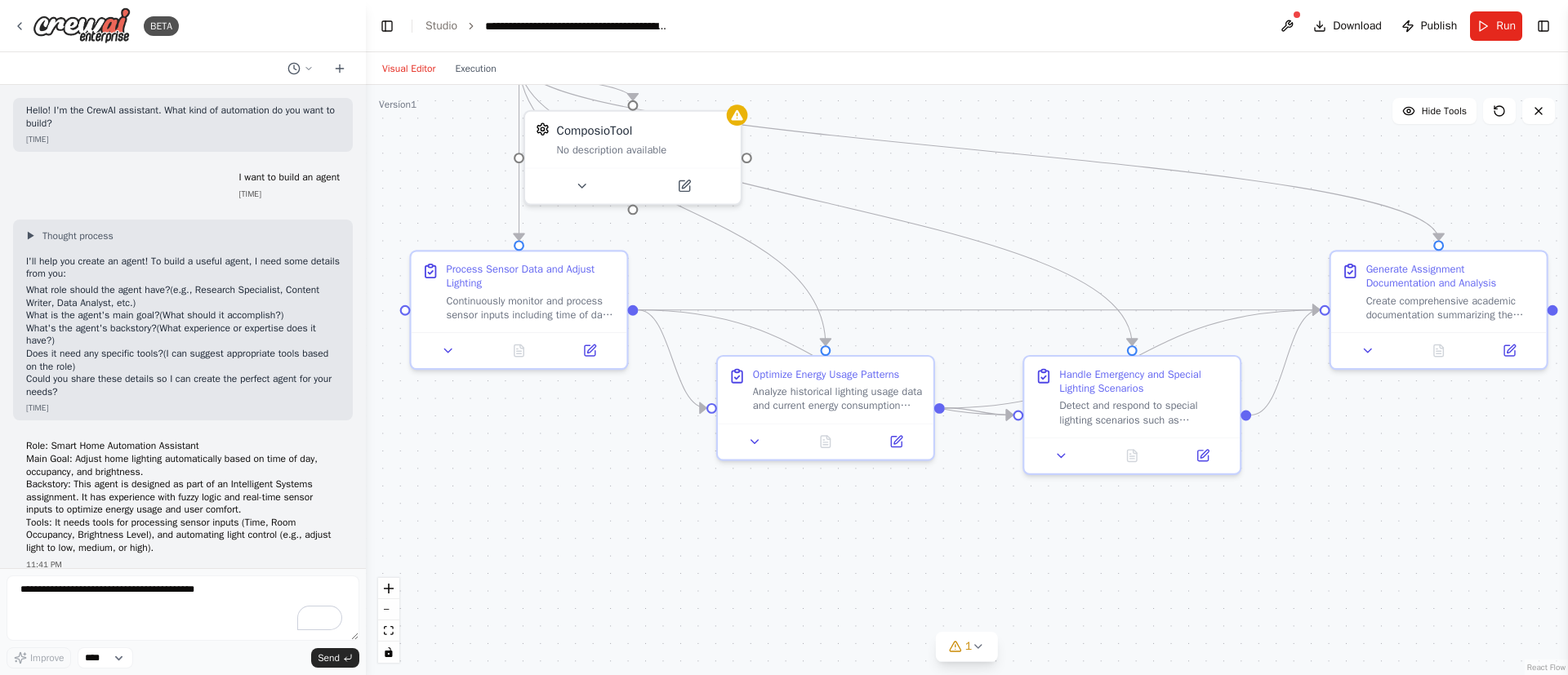 scroll, scrollTop: 0, scrollLeft: 0, axis: both 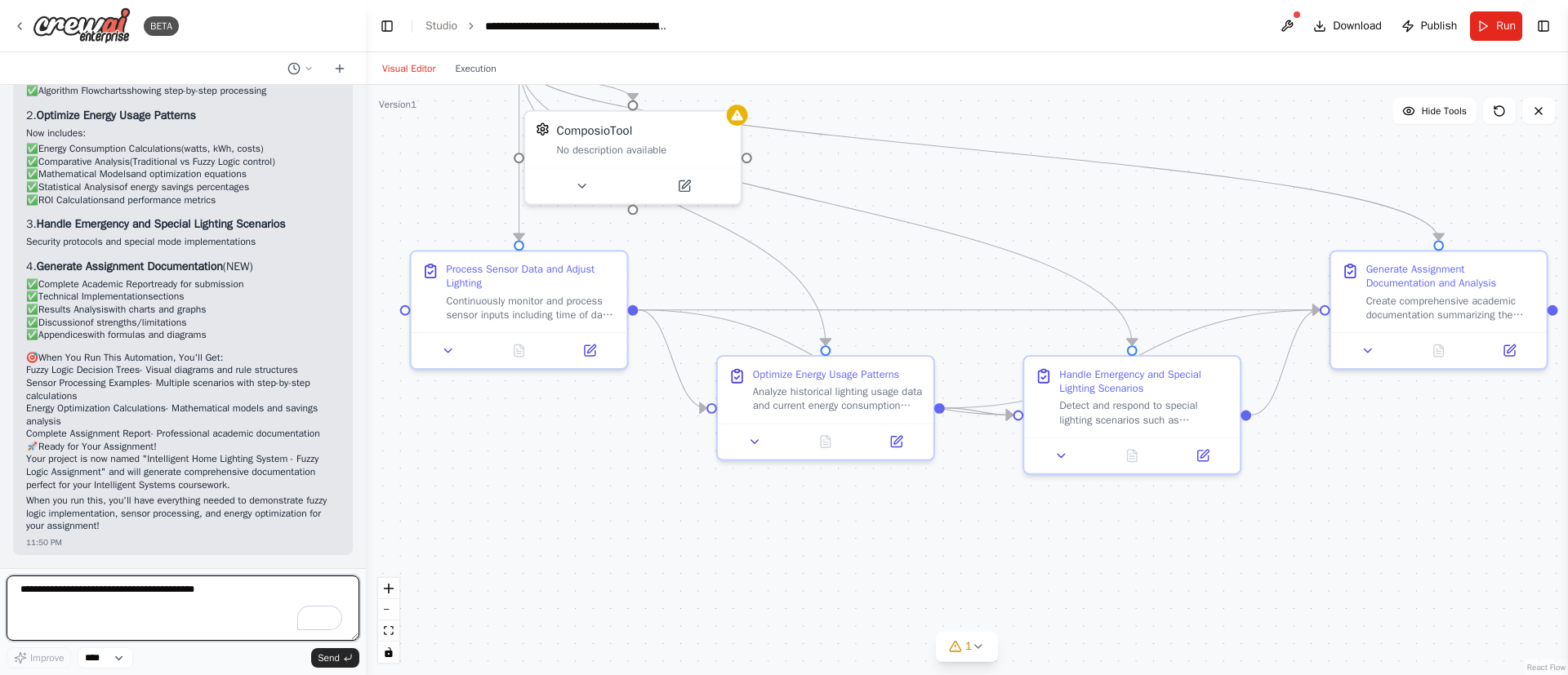 click at bounding box center [183, 608] 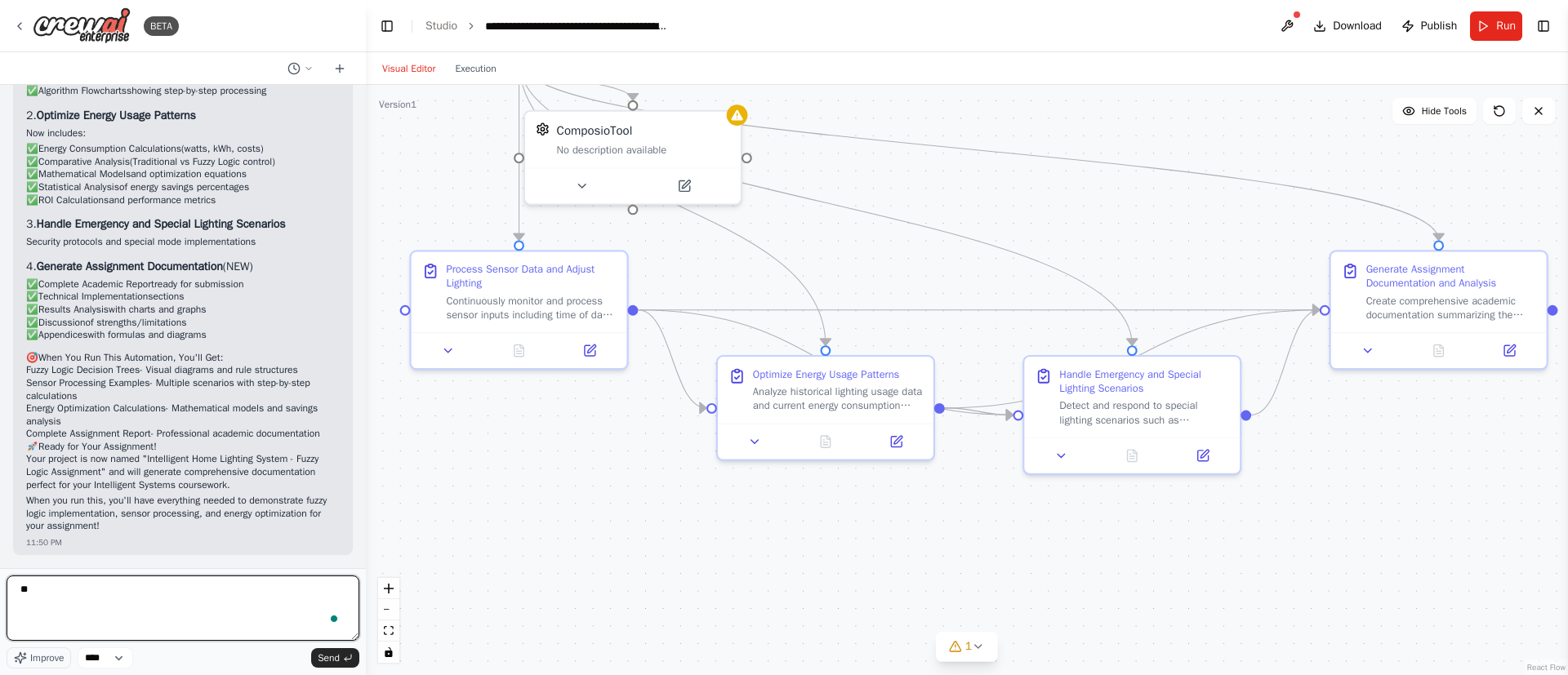 scroll, scrollTop: 3414, scrollLeft: 0, axis: vertical 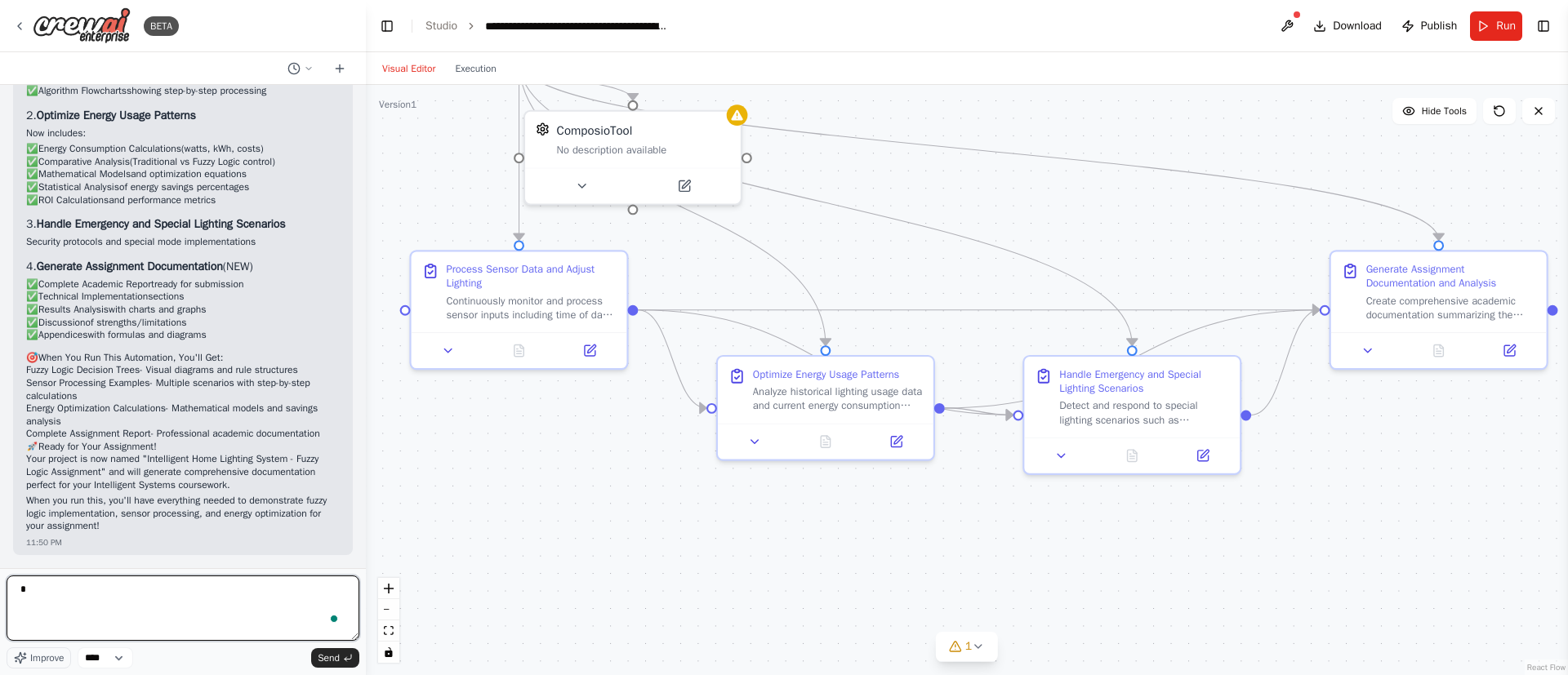 type 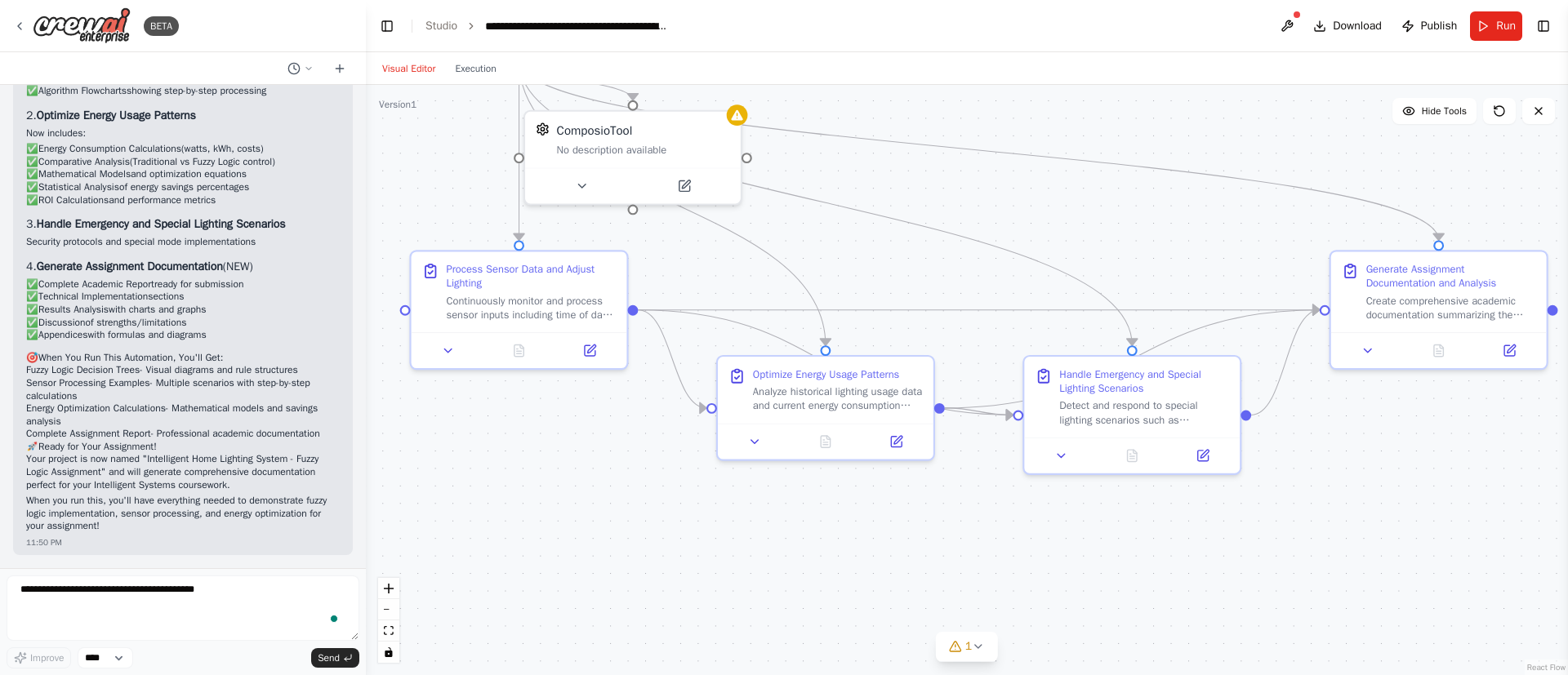 click on ".deletable-edge-delete-btn {
width: 20px;
height: 20px;
border: 0px solid #ffffff;
color: #6b7280;
background-color: #f8fafc;
cursor: pointer;
border-radius: 50%;
font-size: 12px;
padding: 3px;
display: flex;
align-items: center;
justify-content: center;
transition: all 0.2s cubic-bezier(0.4, 0, 0.2, 1);
box-shadow: 0 2px 4px rgba(0, 0, 0, 0.1);
}
.deletable-edge-delete-btn:hover {
background-color: #ef4444;
color: #ffffff;
border-color: #dc2626;
transform: scale(1.1);
box-shadow: 0 4px 12px rgba(239, 68, 68, 0.4);
}
.deletable-edge-delete-btn:active {
transform: scale(0.95);
box-shadow: 0 2px 4px rgba(239, 68, 68, 0.3);
}
Smart Home Automation Assistant gpt-4o-mini ComposioTool" at bounding box center (967, 380) 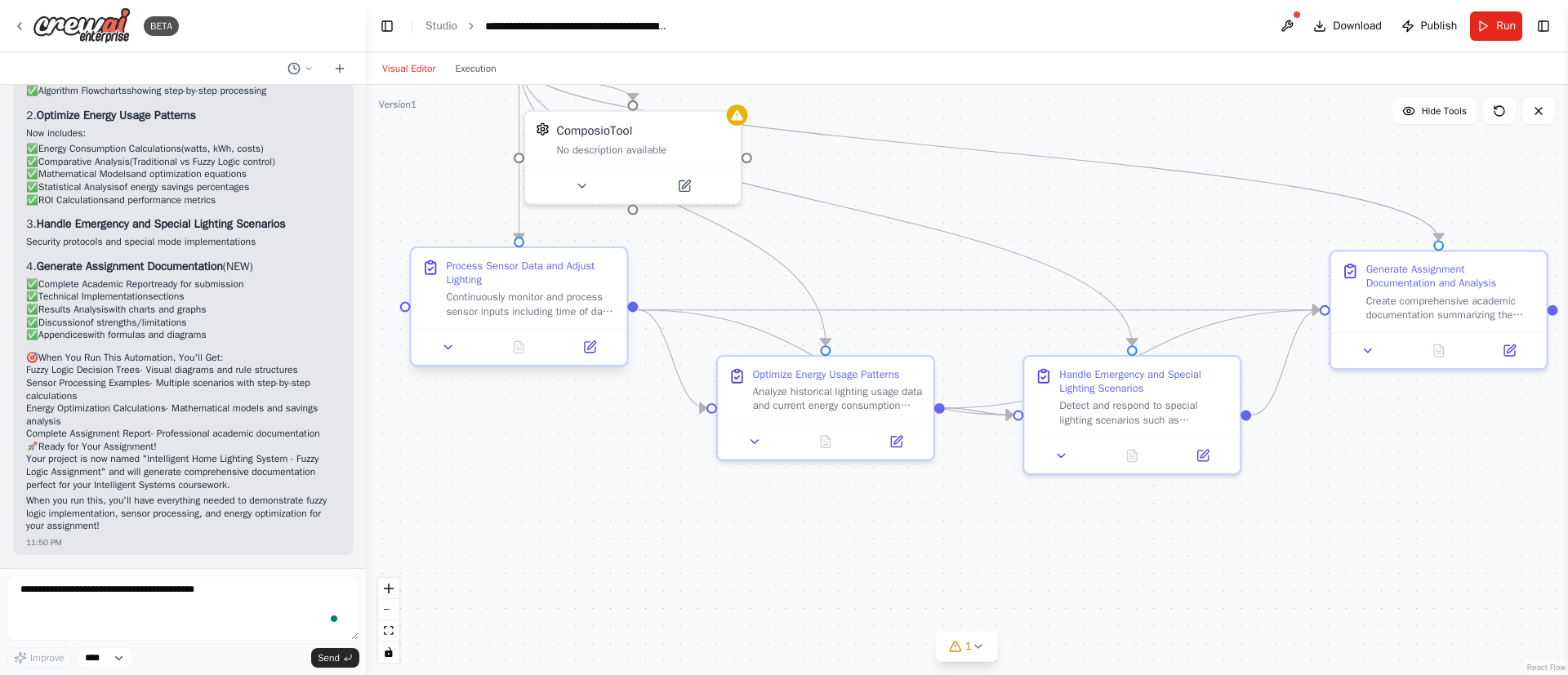 click on "Process Sensor Data and Adjust Lighting Continuously monitor and process sensor inputs including time of day, room occupancy status, and current brightness levels. Apply fuzzy logic algorithms to determine the optimal lighting level (low, medium, or high) for each room.
**For Assignment Documentation:**
- Document the complete fuzzy logic decision tree with input variables (Time: morning/afternoon/evening/night, Occupancy: empty/occupied/recently_occupied, Brightness: dark/dim/bright)
- Show step-by-step sensor combination processing with at least 5 different scenarios (e.g., "Evening + Occupied + Dark = High lighting")
- Include membership functions for each input variable and explain the defuzzification process
- Demonstrate rule-based inference with IF-THEN fuzzy rules" at bounding box center (519, 288) 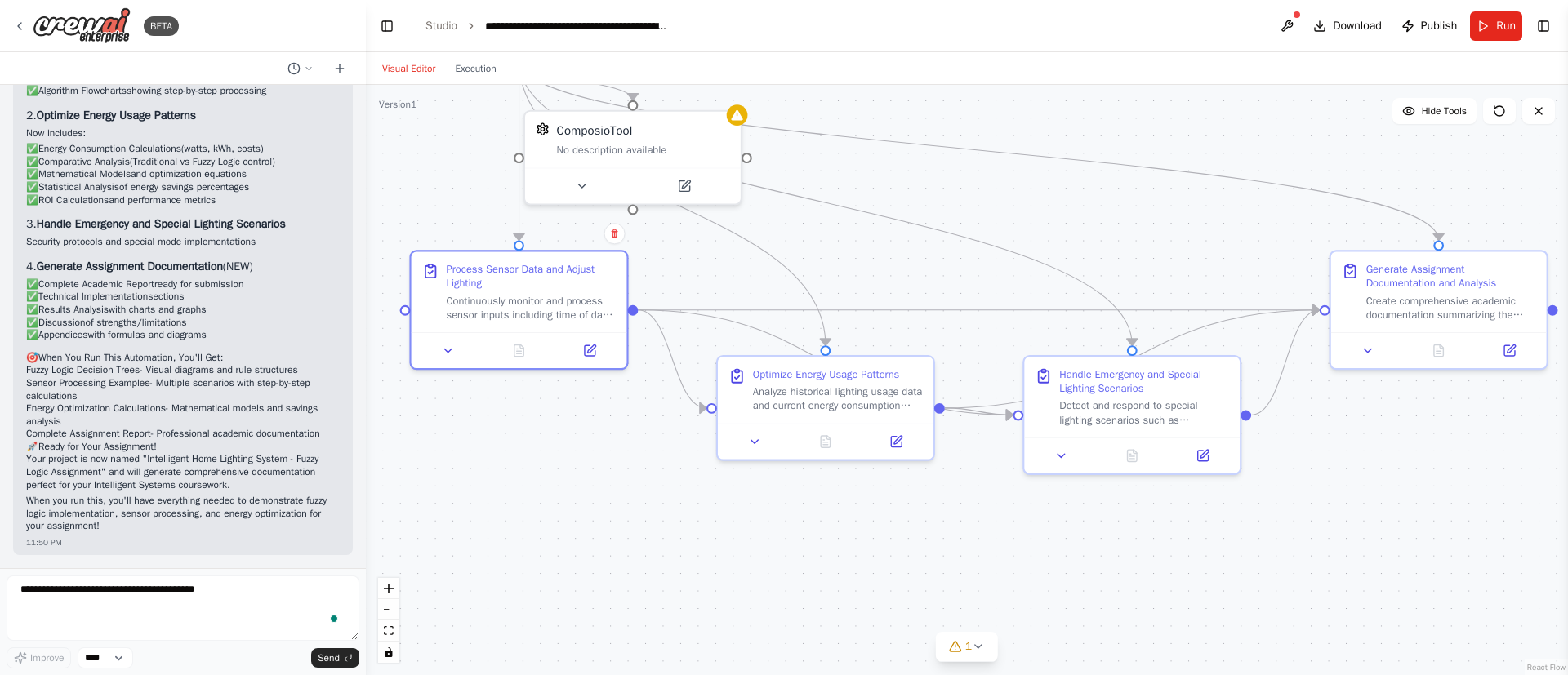 click on ".deletable-edge-delete-btn {
width: 20px;
height: 20px;
border: 0px solid #ffffff;
color: #6b7280;
background-color: #f8fafc;
cursor: pointer;
border-radius: 50%;
font-size: 12px;
padding: 3px;
display: flex;
align-items: center;
justify-content: center;
transition: all 0.2s cubic-bezier(0.4, 0, 0.2, 1);
box-shadow: 0 2px 4px rgba(0, 0, 0, 0.1);
}
.deletable-edge-delete-btn:hover {
background-color: #ef4444;
color: #ffffff;
border-color: #dc2626;
transform: scale(1.1);
box-shadow: 0 4px 12px rgba(239, 68, 68, 0.4);
}
.deletable-edge-delete-btn:active {
transform: scale(0.95);
box-shadow: 0 2px 4px rgba(239, 68, 68, 0.3);
}
Smart Home Automation Assistant gpt-4o-mini ComposioTool" at bounding box center (967, 380) 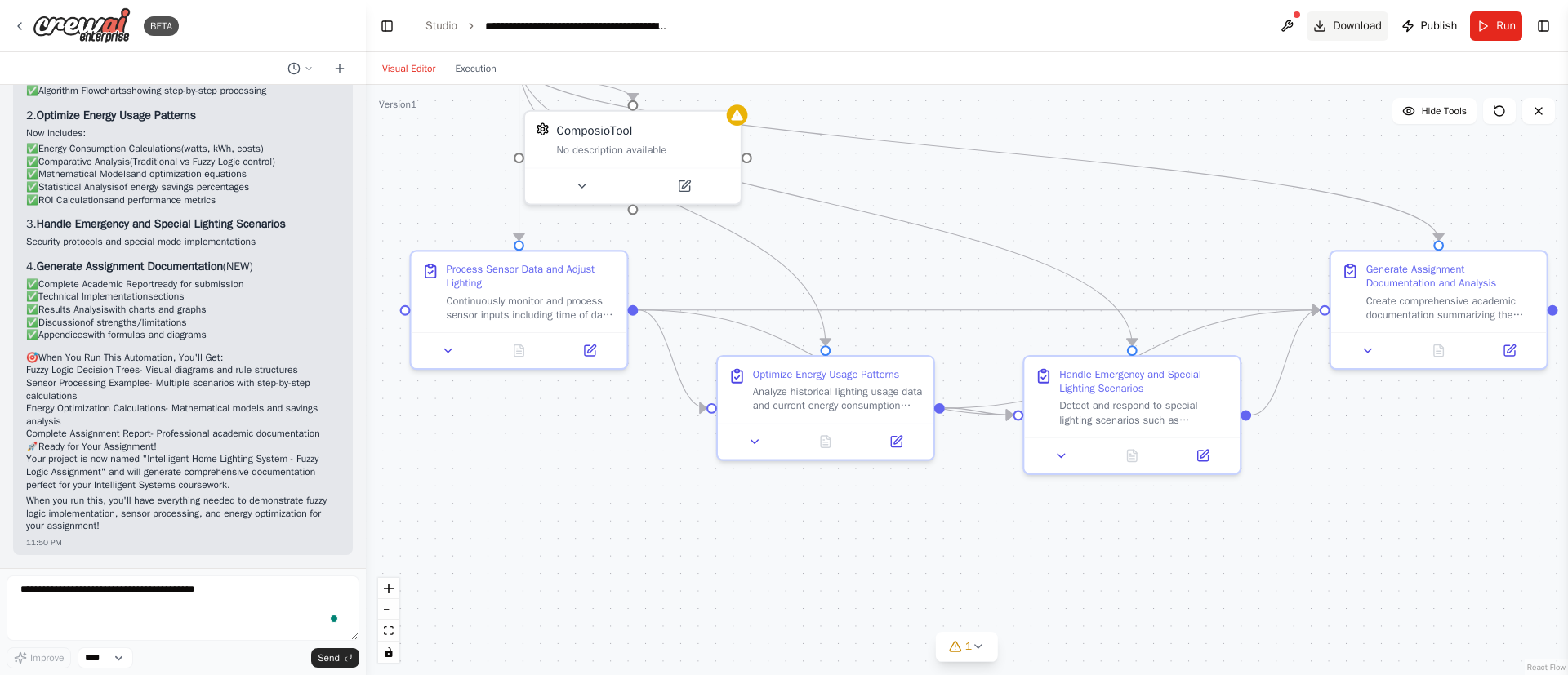 click on "Download" at bounding box center [1357, 26] 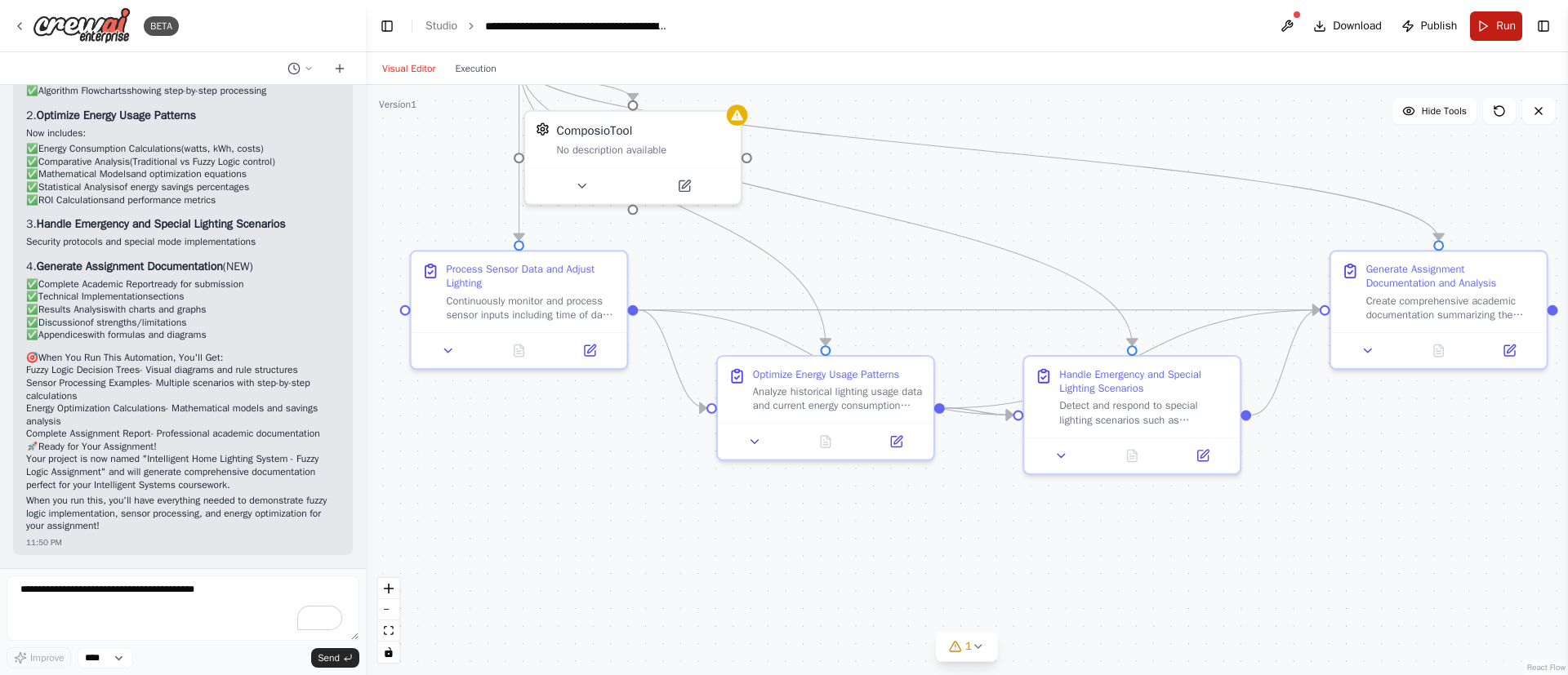click on "Run" at bounding box center [1506, 26] 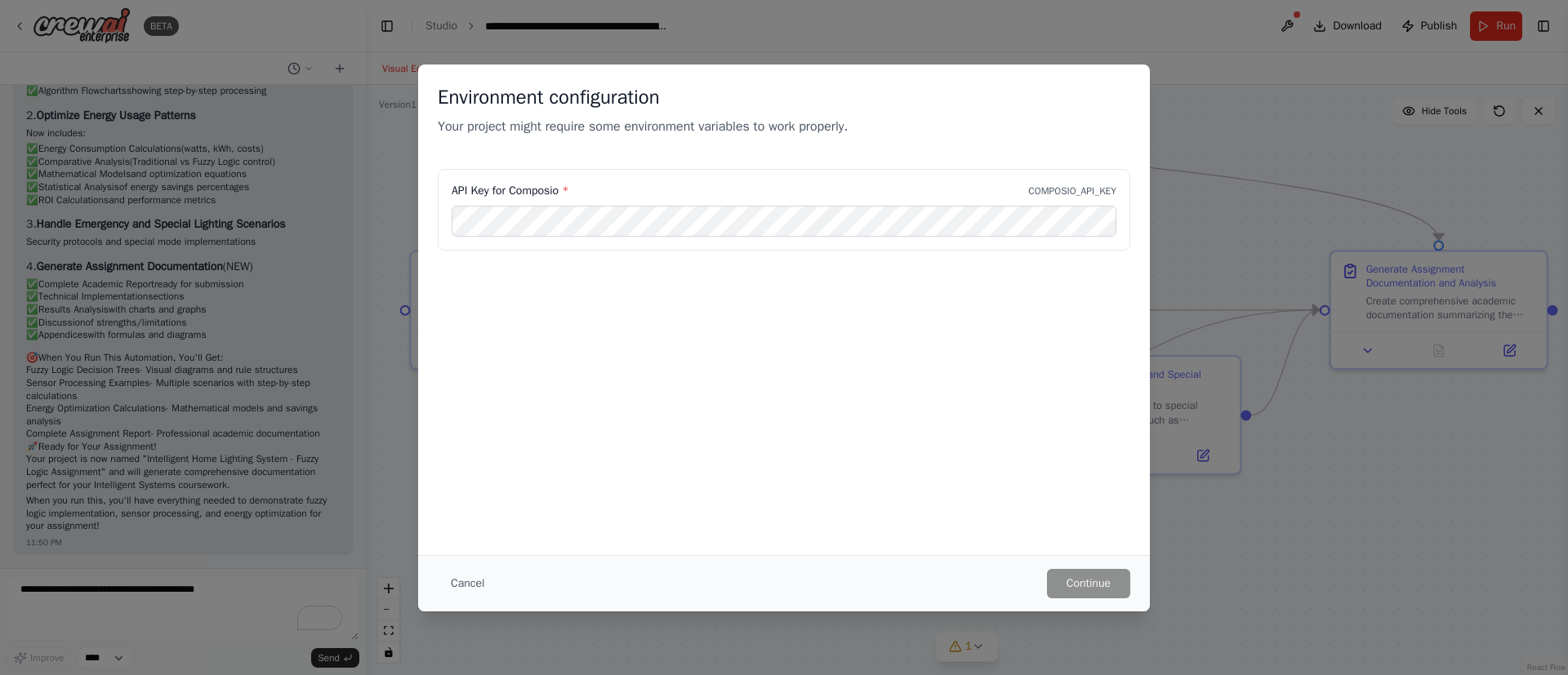 click on "Environment configuration Your project might require some environment variables to work properly. API Key for Composio * COMPOSIO_API_KEY" at bounding box center [784, 309] 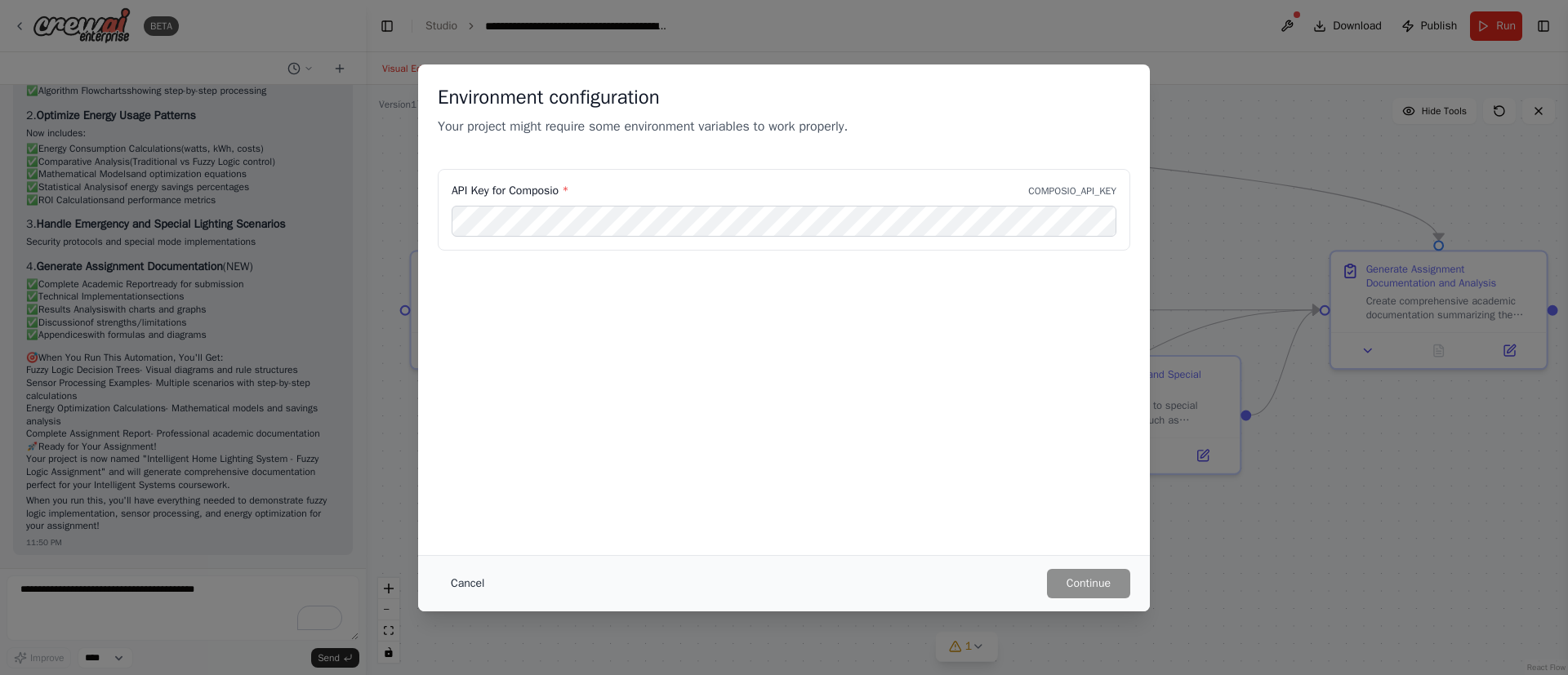 click on "Cancel" at bounding box center [467, 584] 